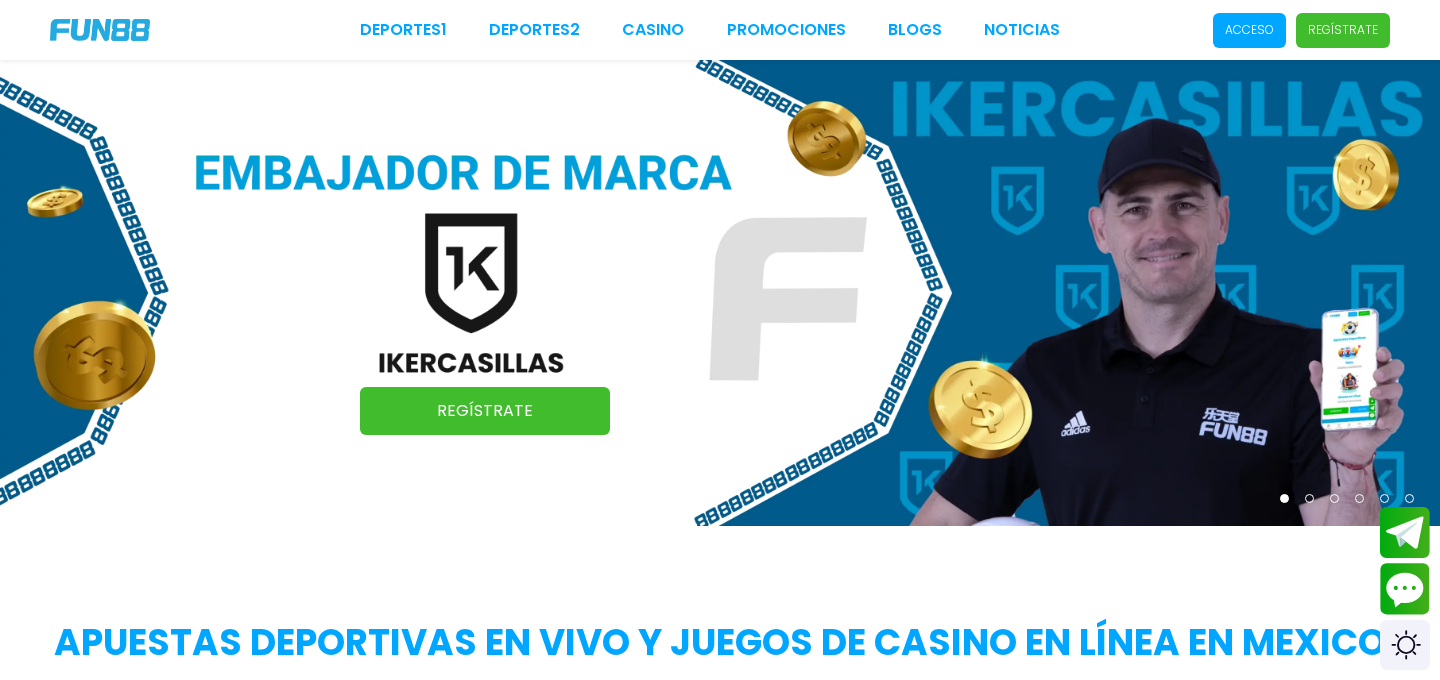 scroll, scrollTop: 0, scrollLeft: 0, axis: both 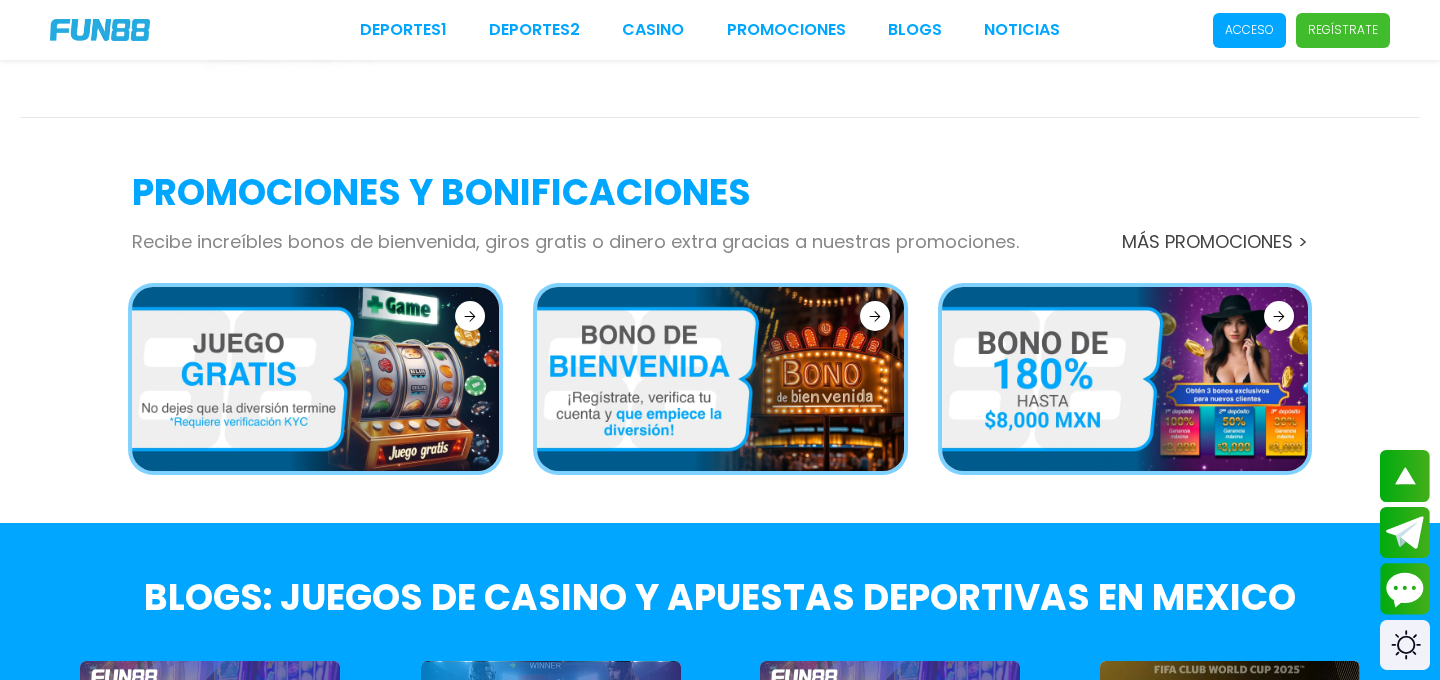 click at bounding box center (875, 316) 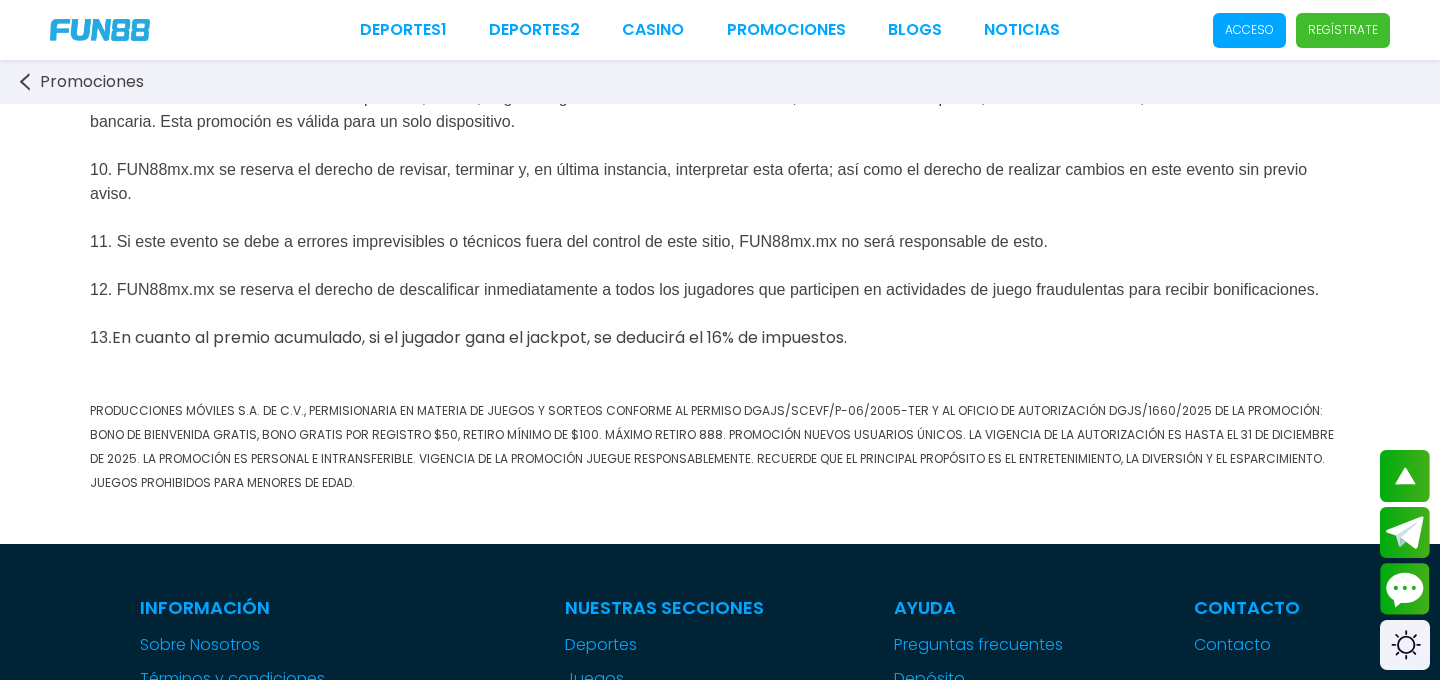 scroll, scrollTop: 912, scrollLeft: 0, axis: vertical 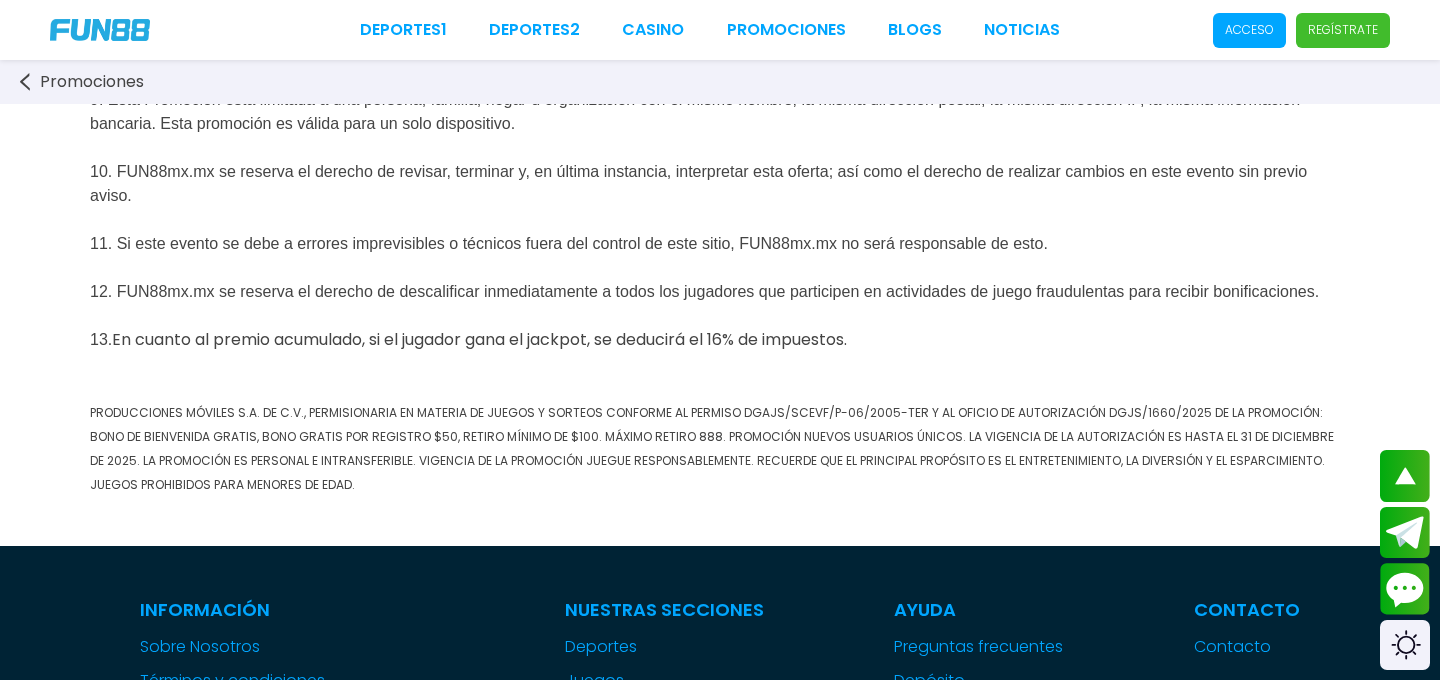 click on "Regístrate" at bounding box center (1343, 30) 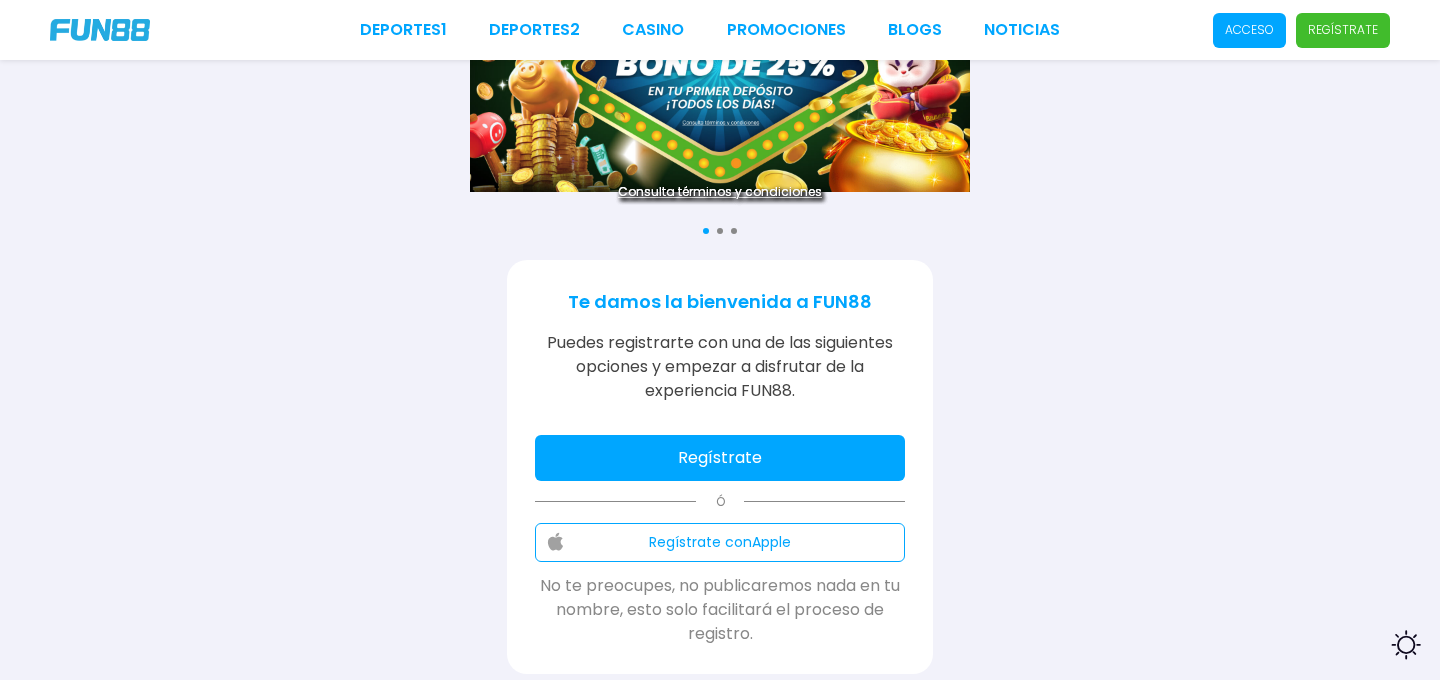 scroll, scrollTop: 176, scrollLeft: 0, axis: vertical 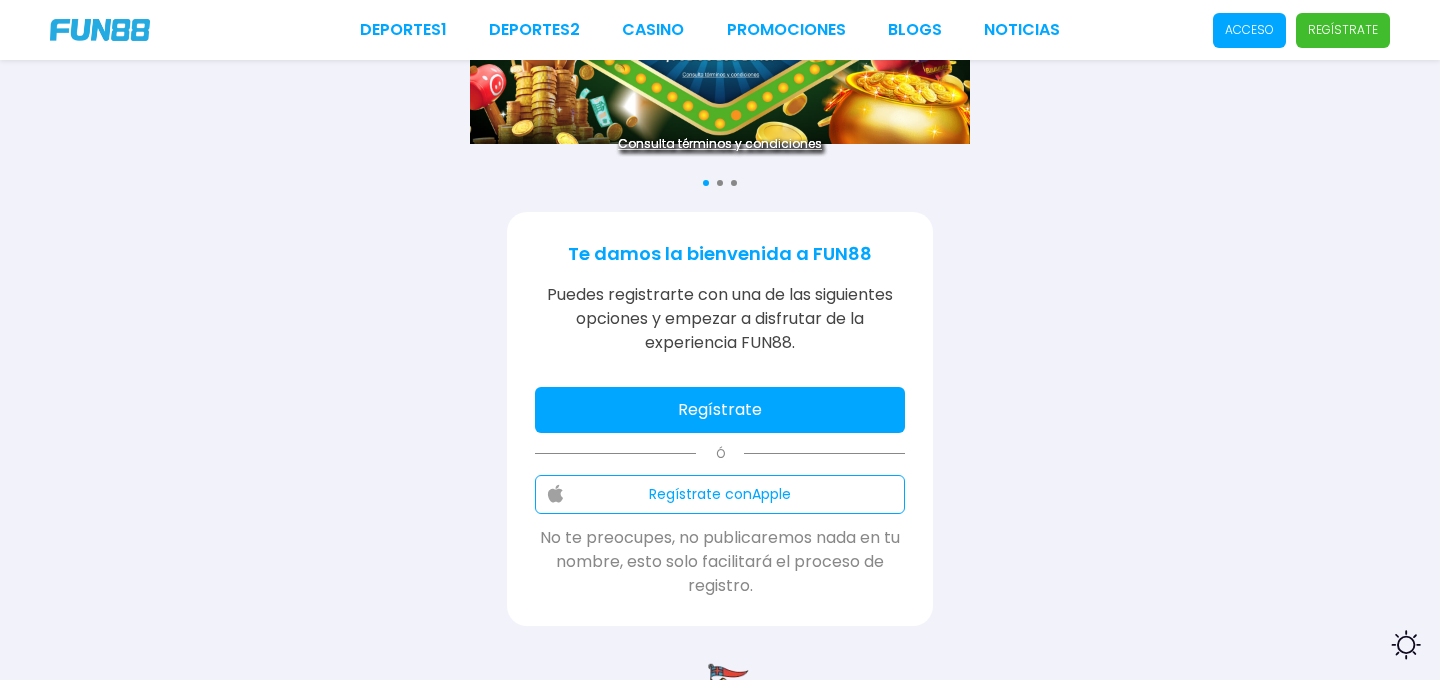 click on "Regístrate" at bounding box center [720, 410] 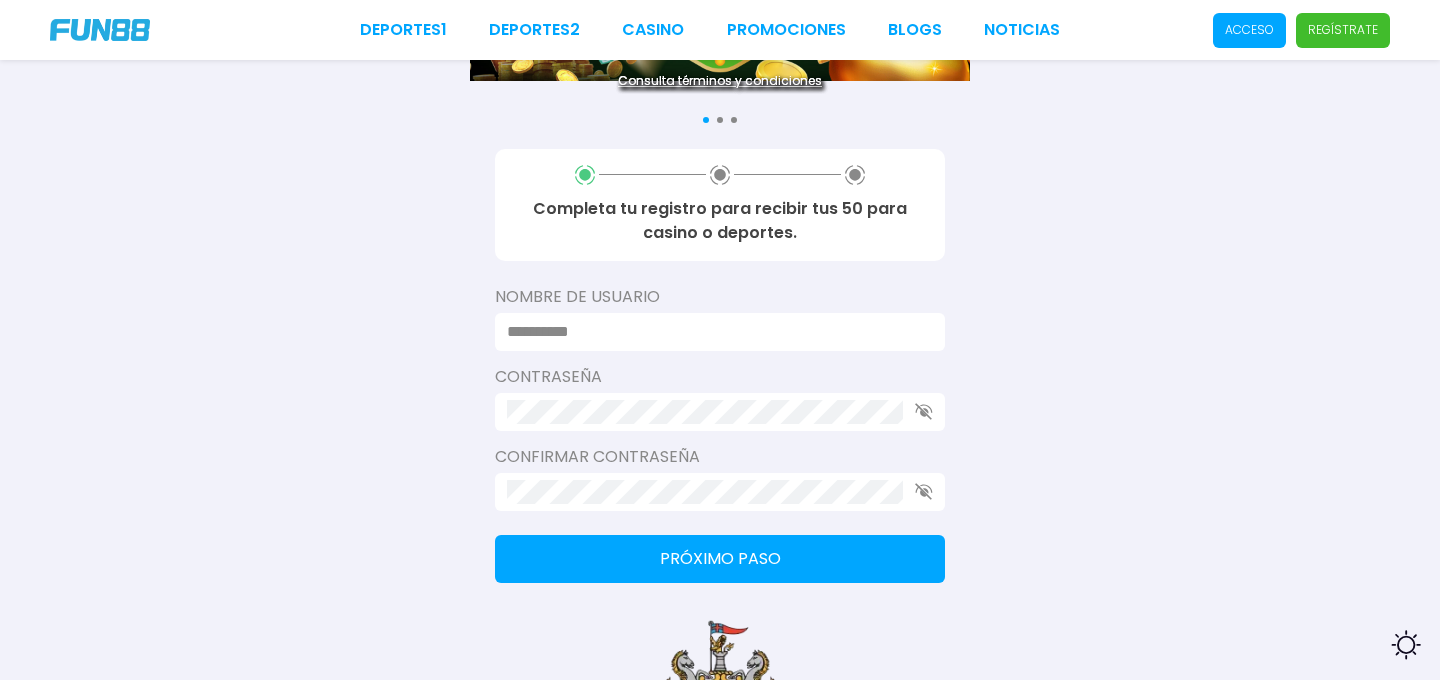 scroll, scrollTop: 260, scrollLeft: 0, axis: vertical 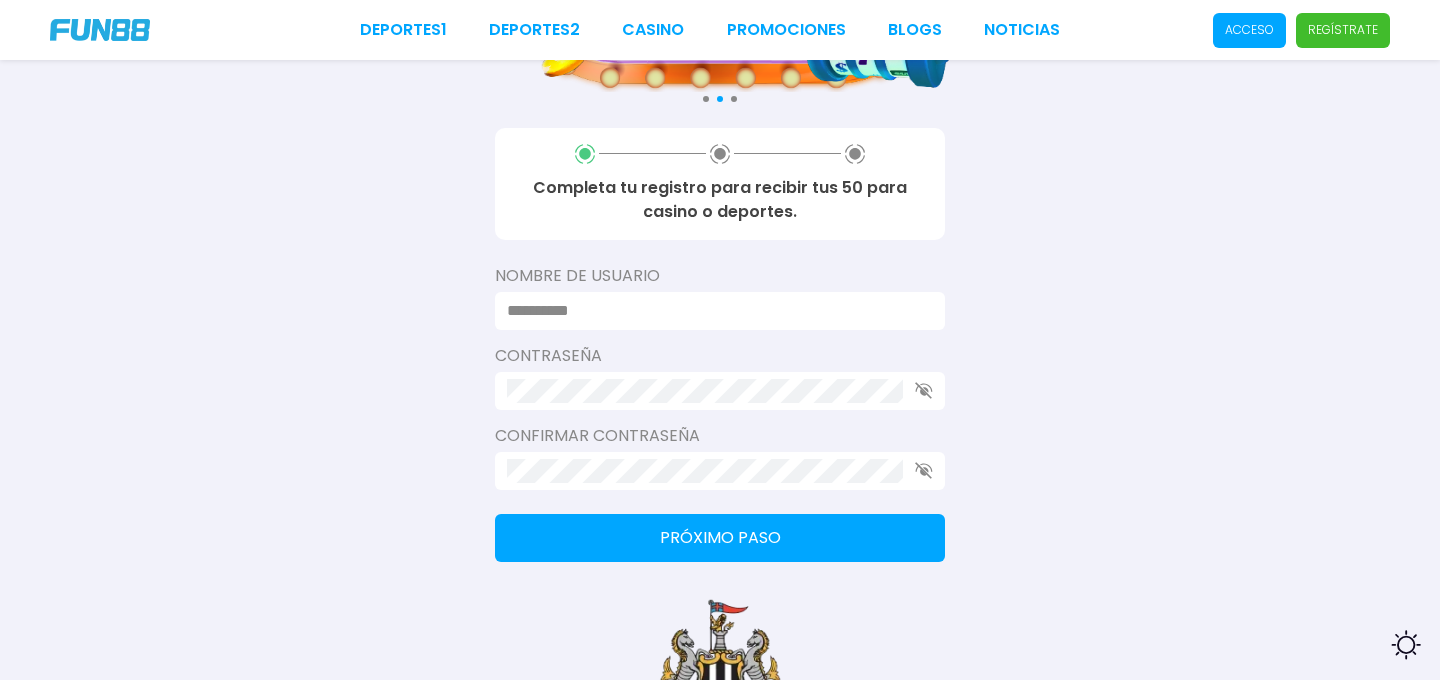 click at bounding box center (714, 311) 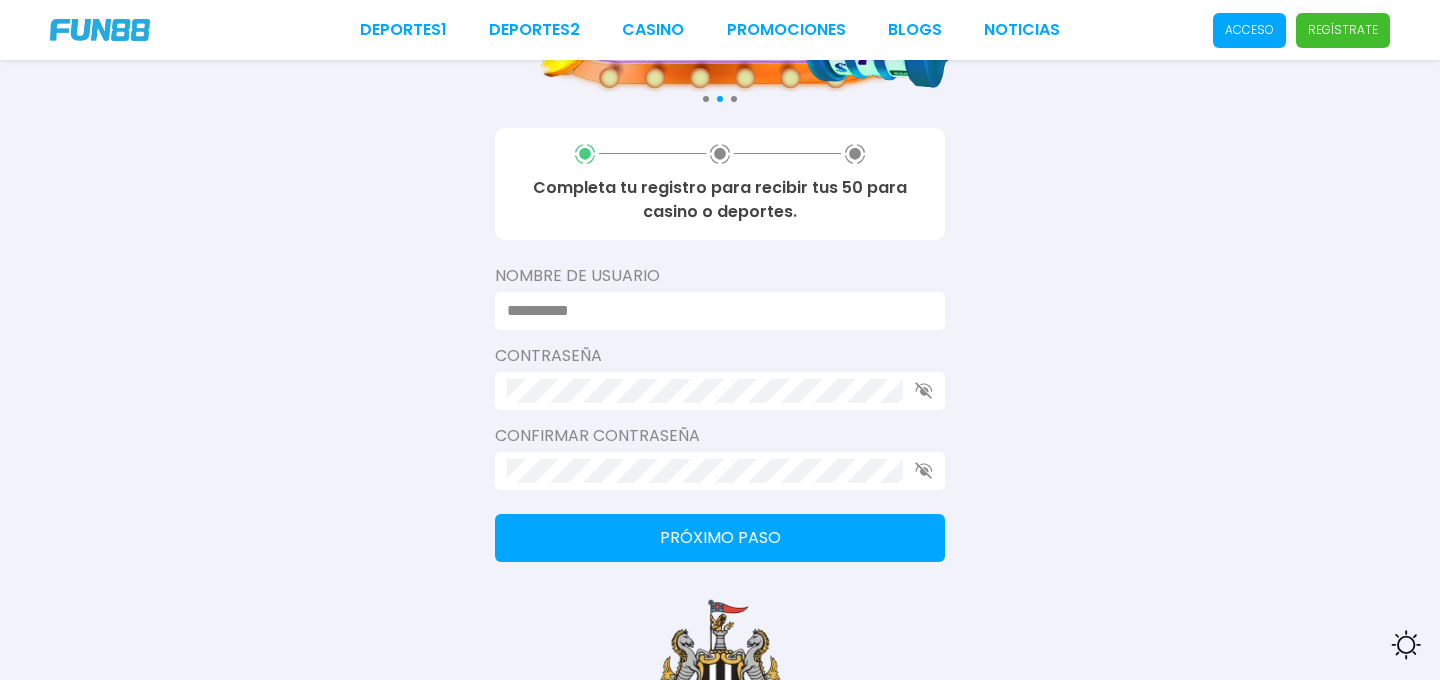 type on "******" 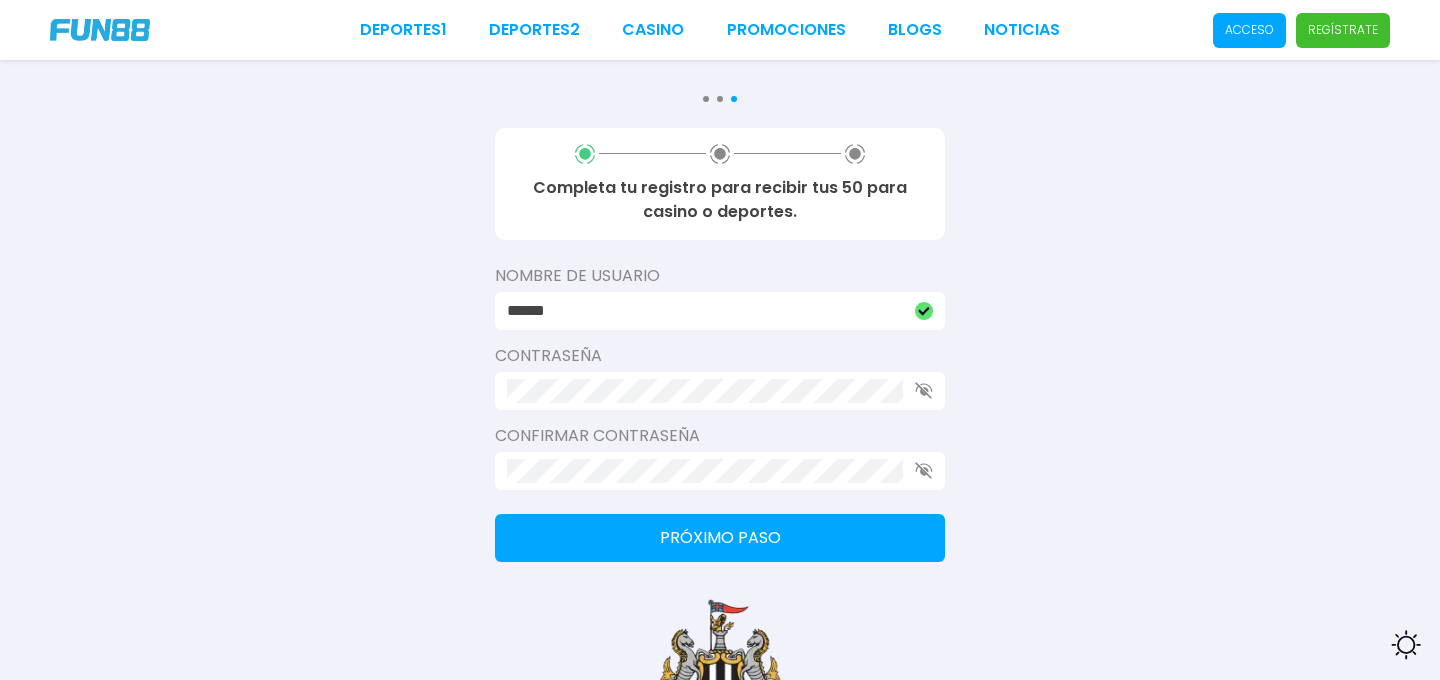 click on "Próximo paso" at bounding box center [720, 538] 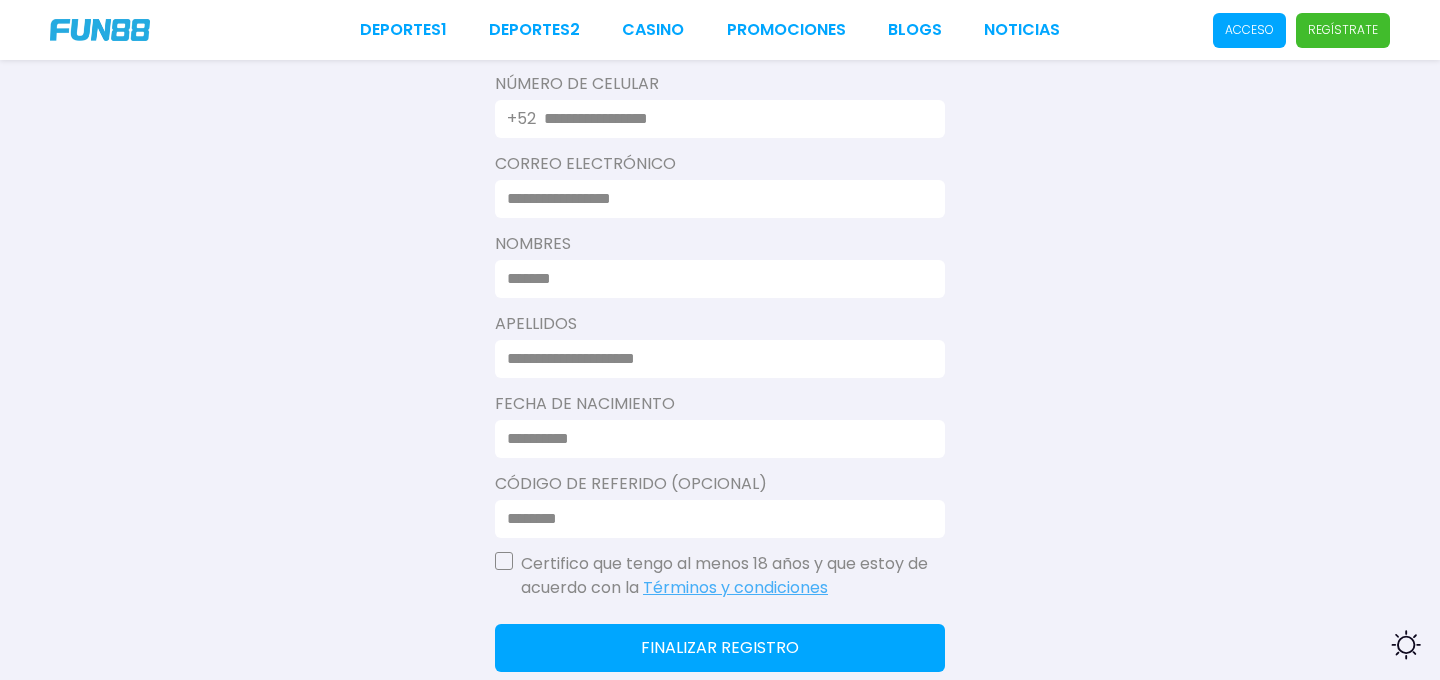 scroll, scrollTop: 538, scrollLeft: 0, axis: vertical 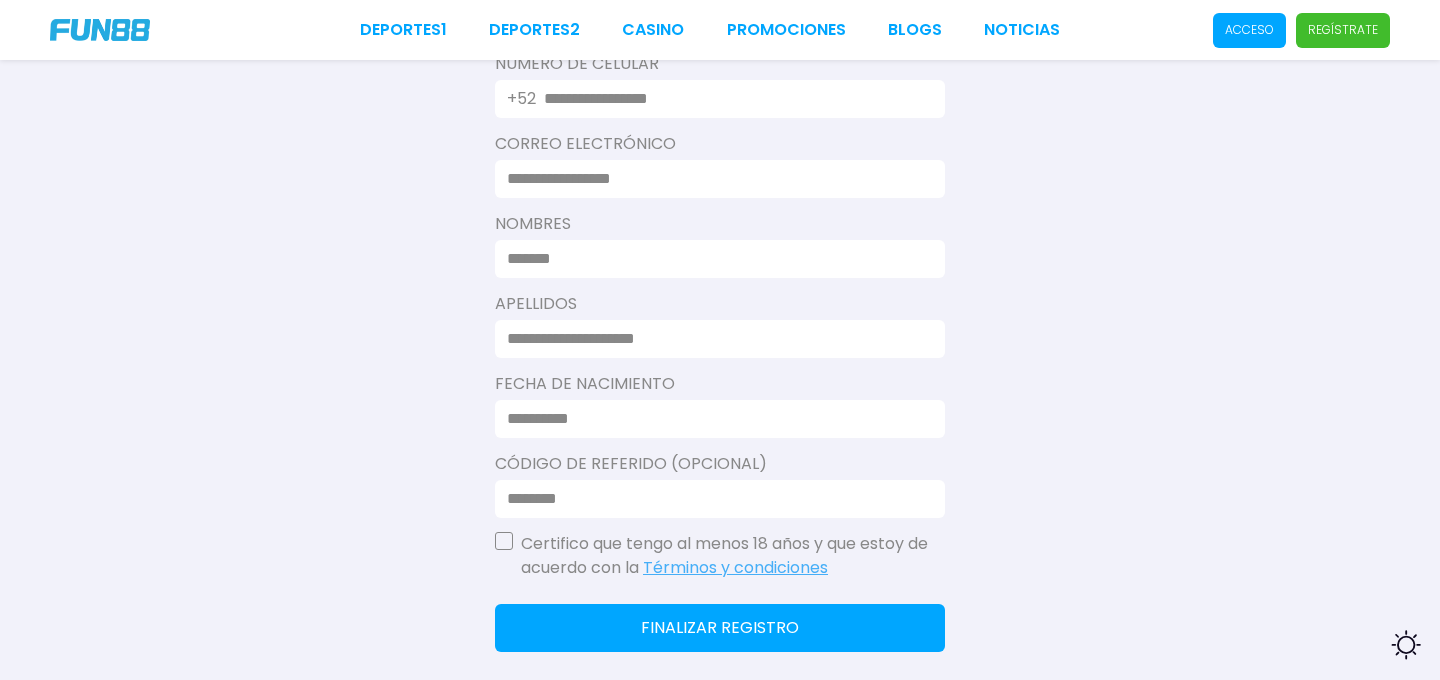 click on "Certifico que tengo al menos 18 años y que estoy de acuerdo con la   Términos y condiciones" at bounding box center (733, 556) 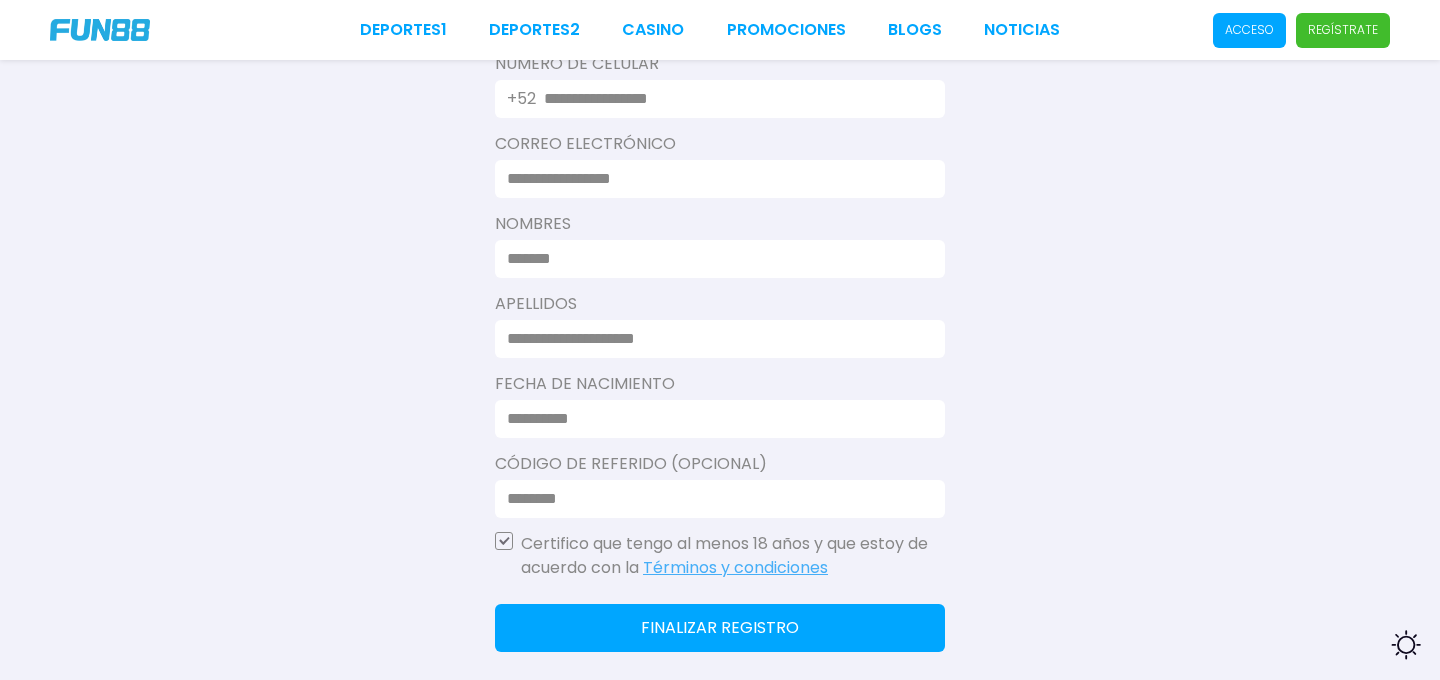 click at bounding box center [714, 499] 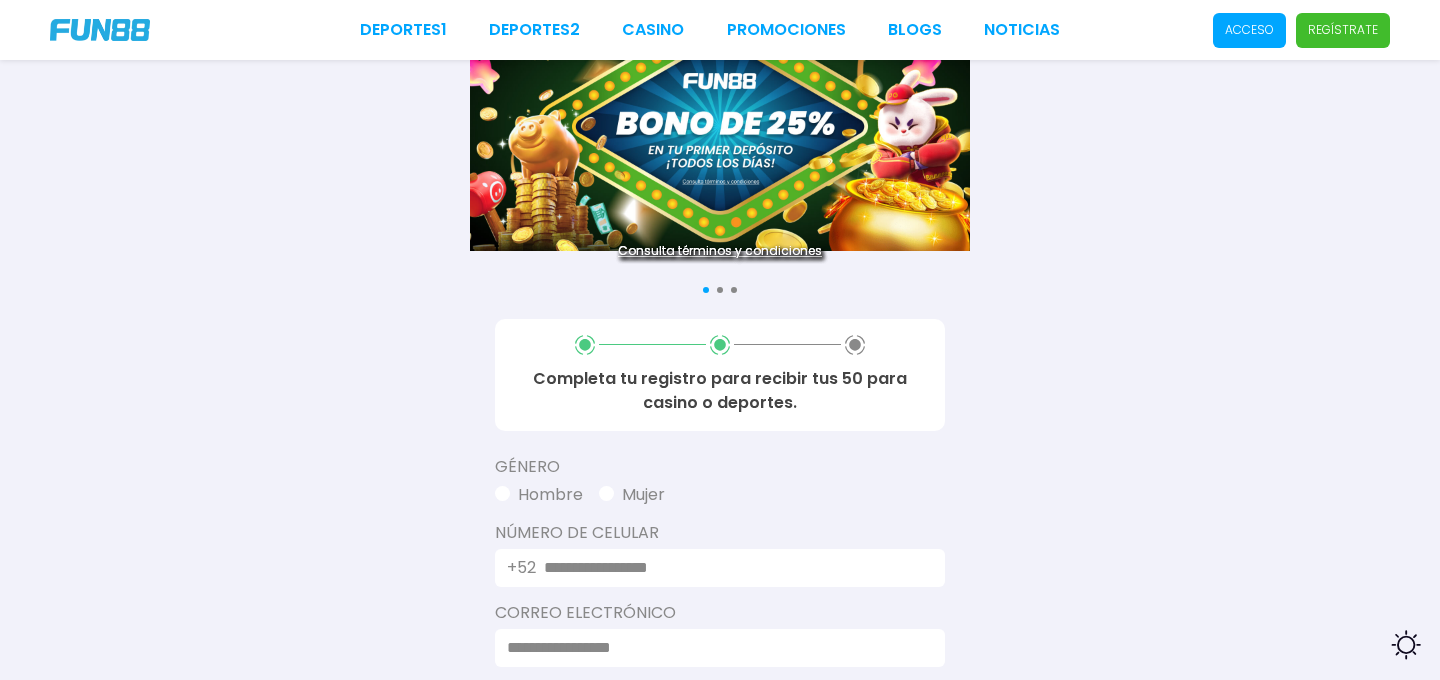 scroll, scrollTop: 0, scrollLeft: 0, axis: both 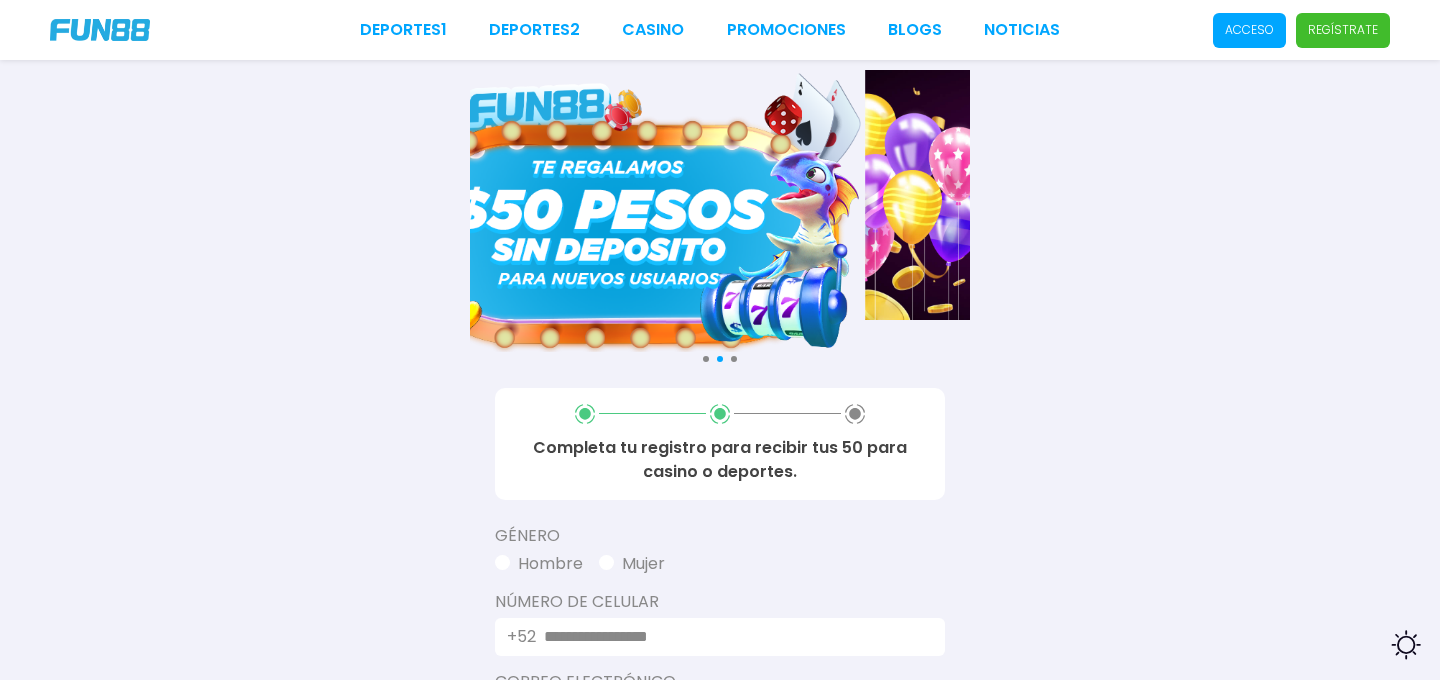 drag, startPoint x: 832, startPoint y: 234, endPoint x: 778, endPoint y: 52, distance: 189.84204 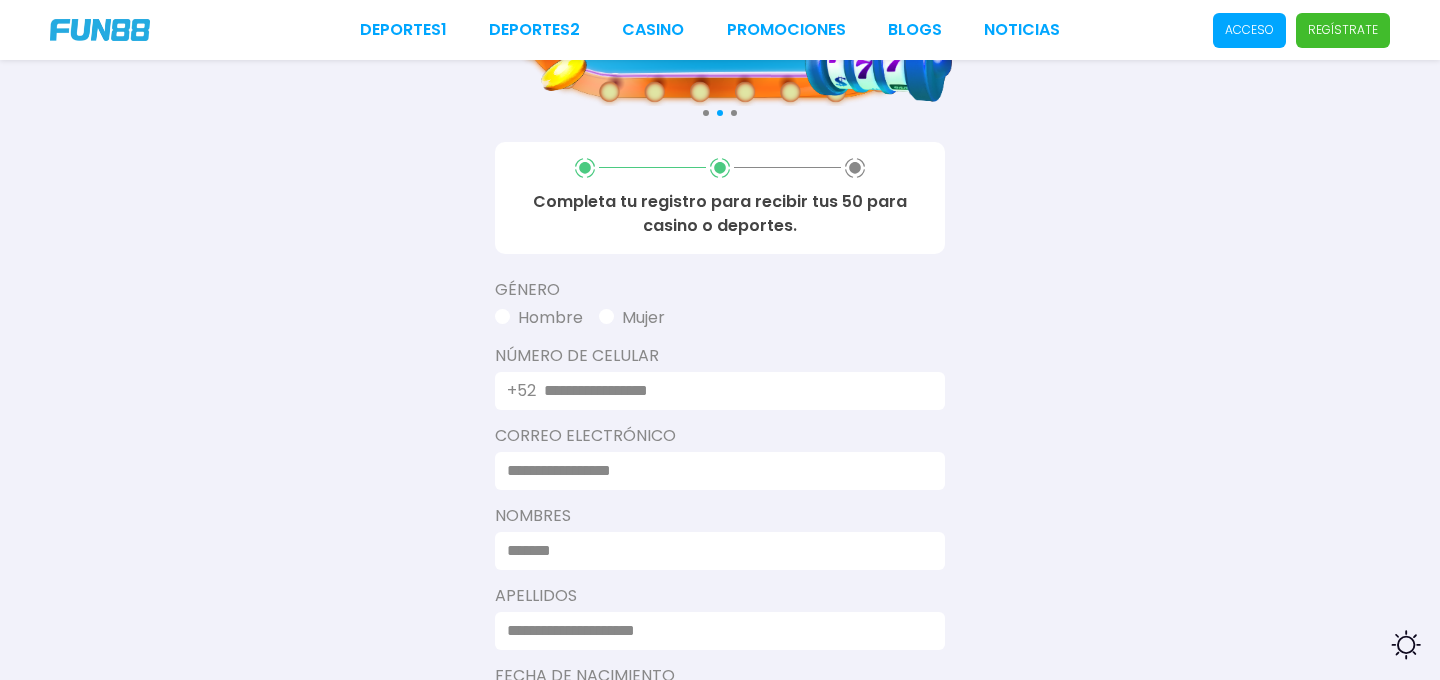 scroll, scrollTop: 306, scrollLeft: 0, axis: vertical 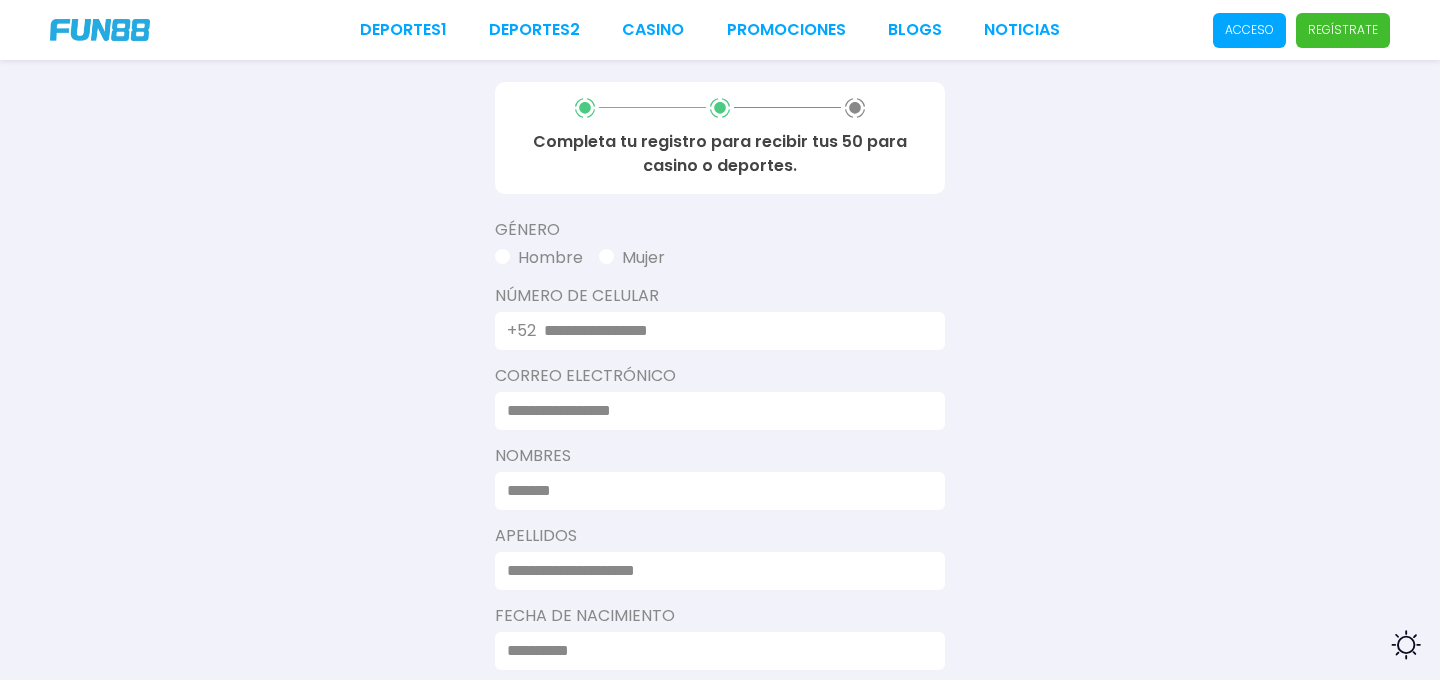 click at bounding box center (732, 331) 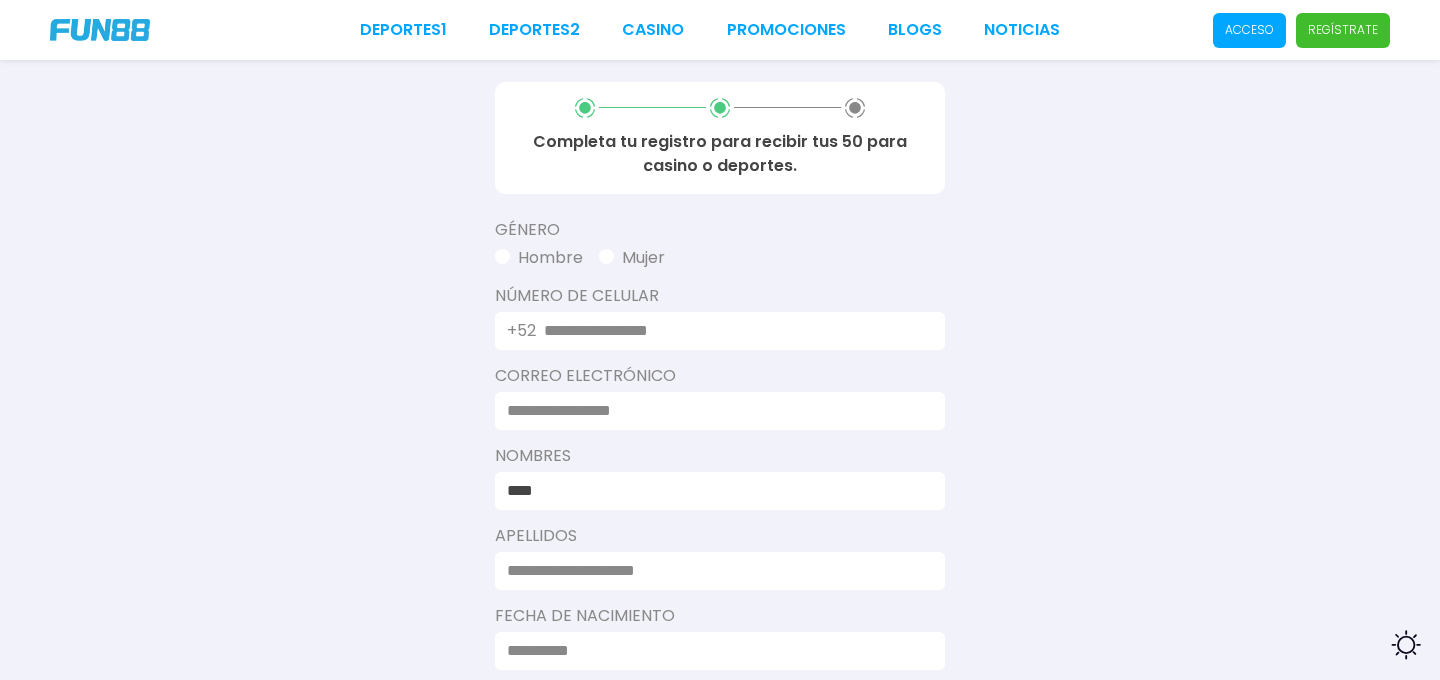 type on "**********" 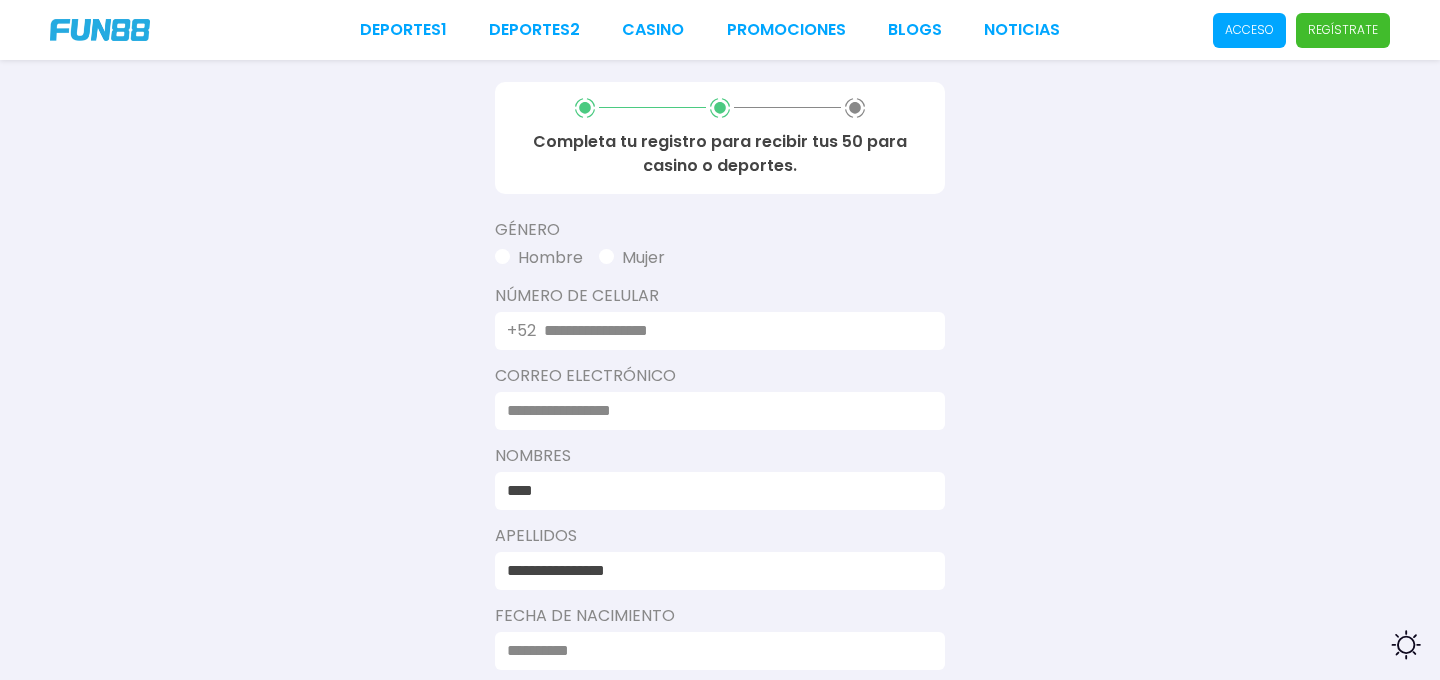 click at bounding box center [732, 331] 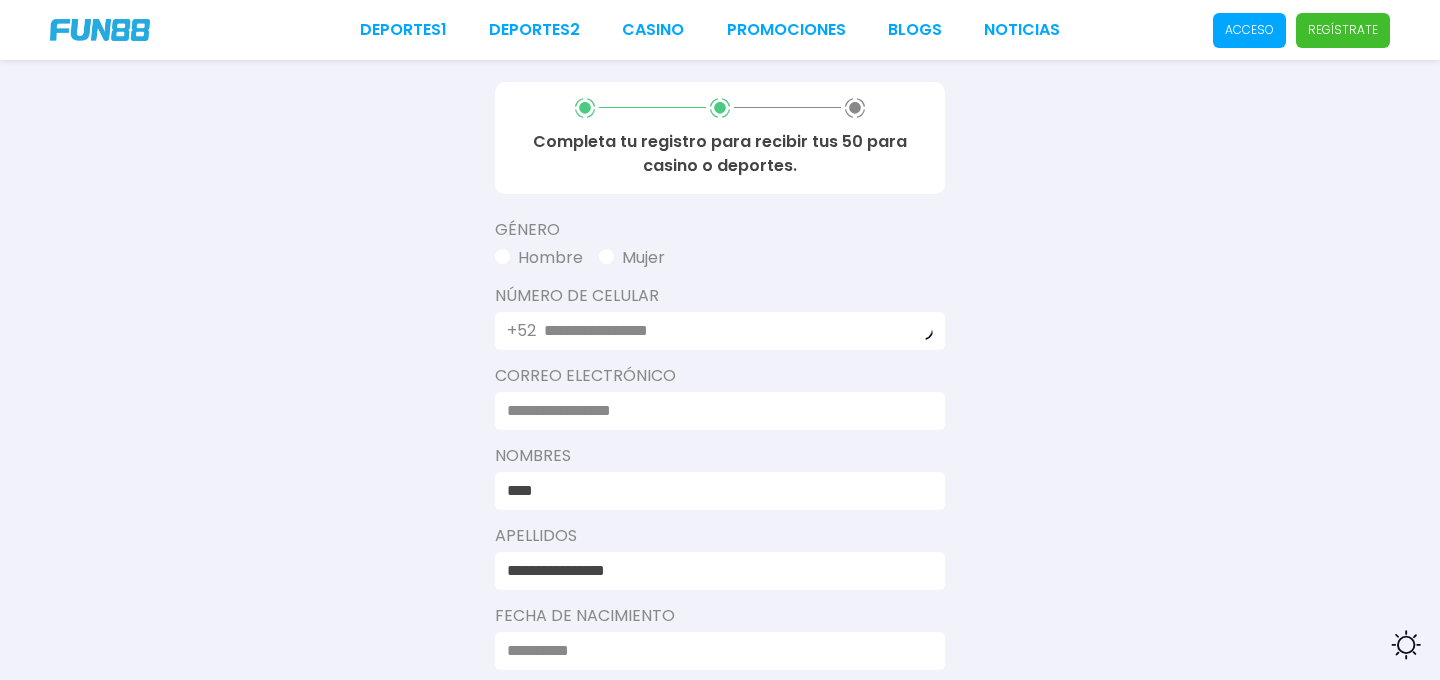 click at bounding box center (714, 411) 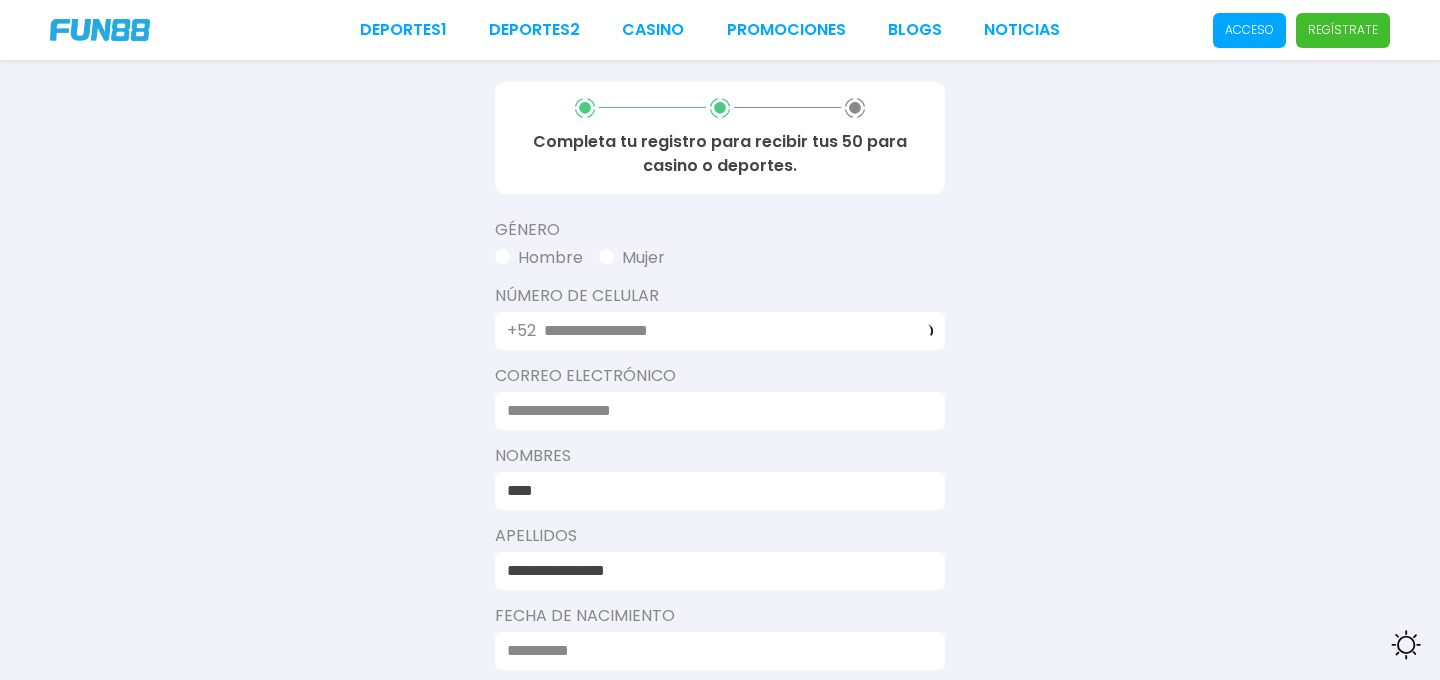 type on "**********" 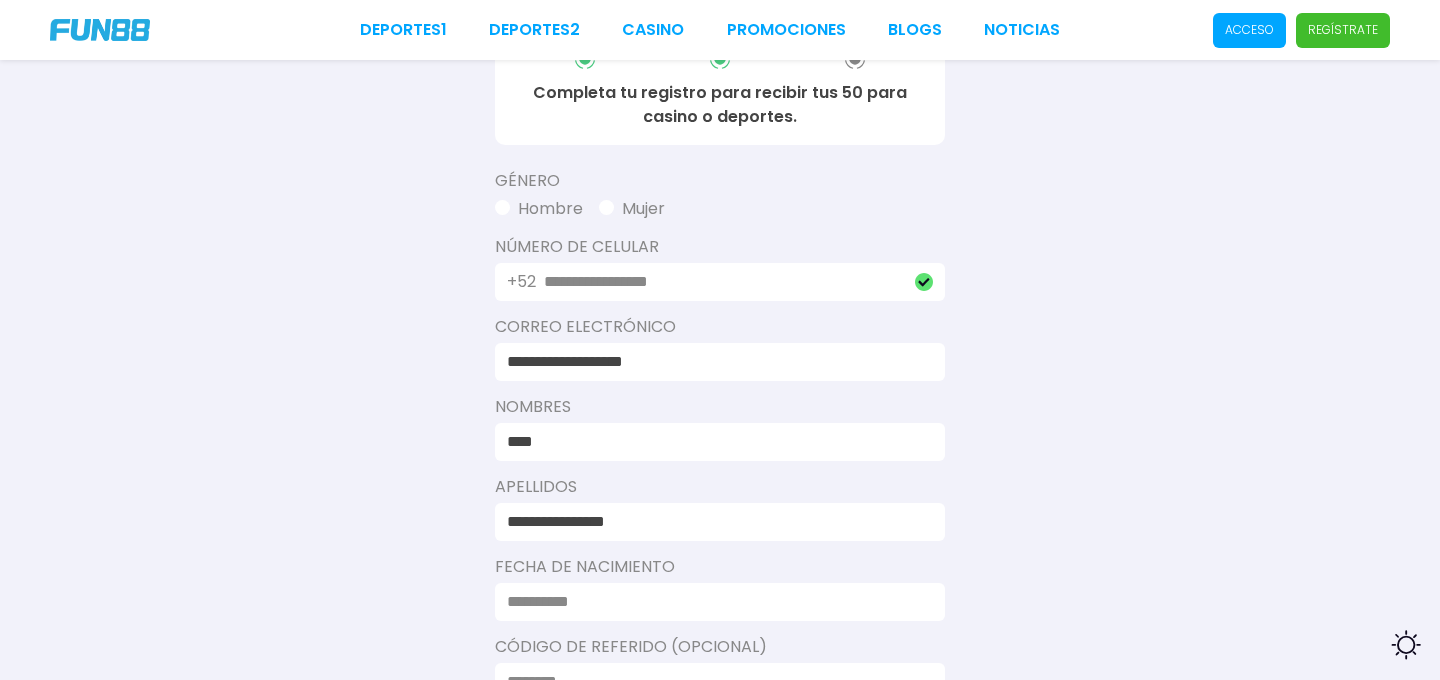 scroll, scrollTop: 371, scrollLeft: 0, axis: vertical 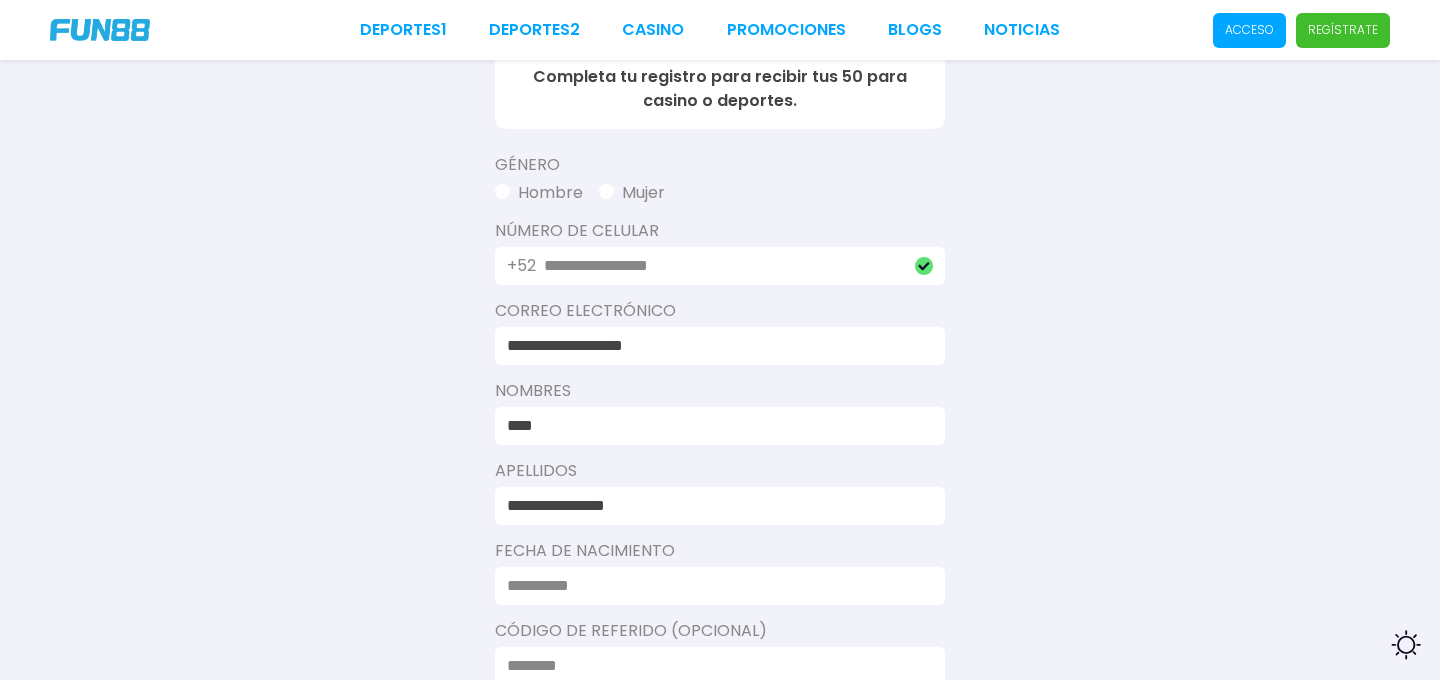 click at bounding box center (502, 191) 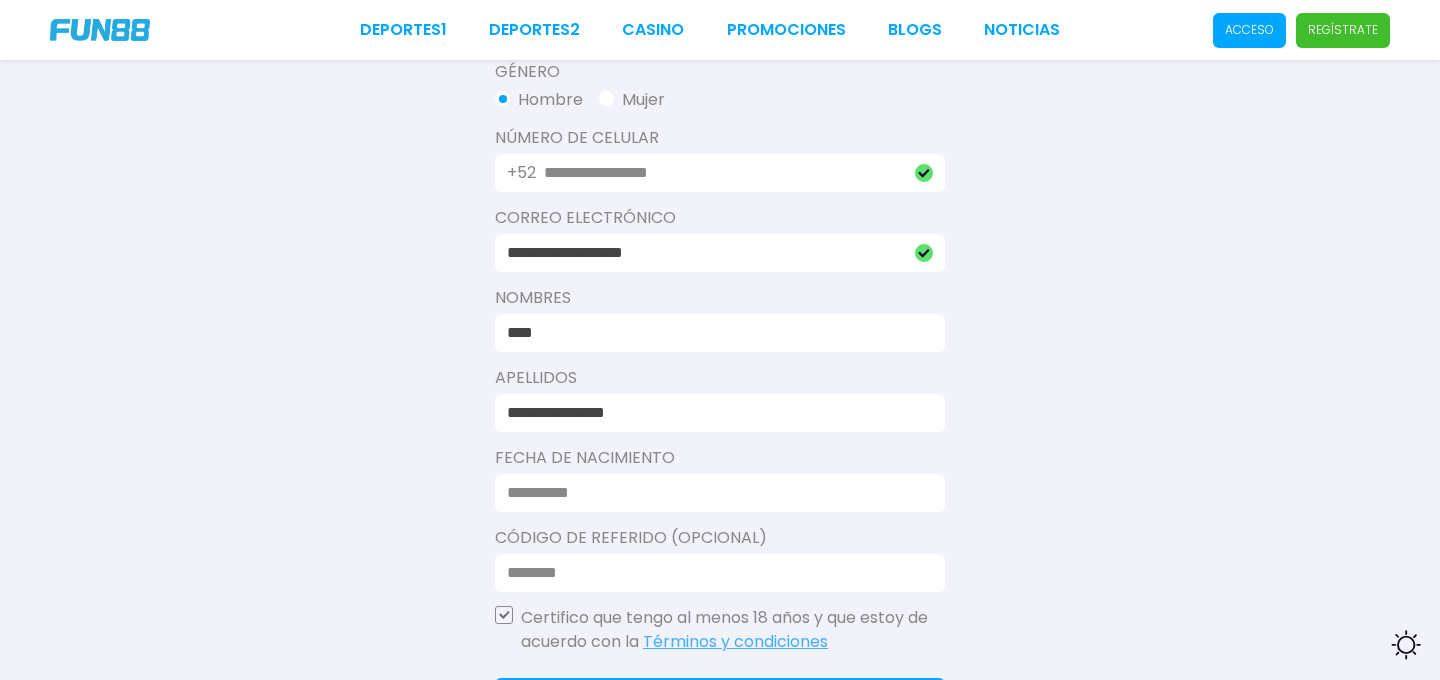 scroll, scrollTop: 487, scrollLeft: 0, axis: vertical 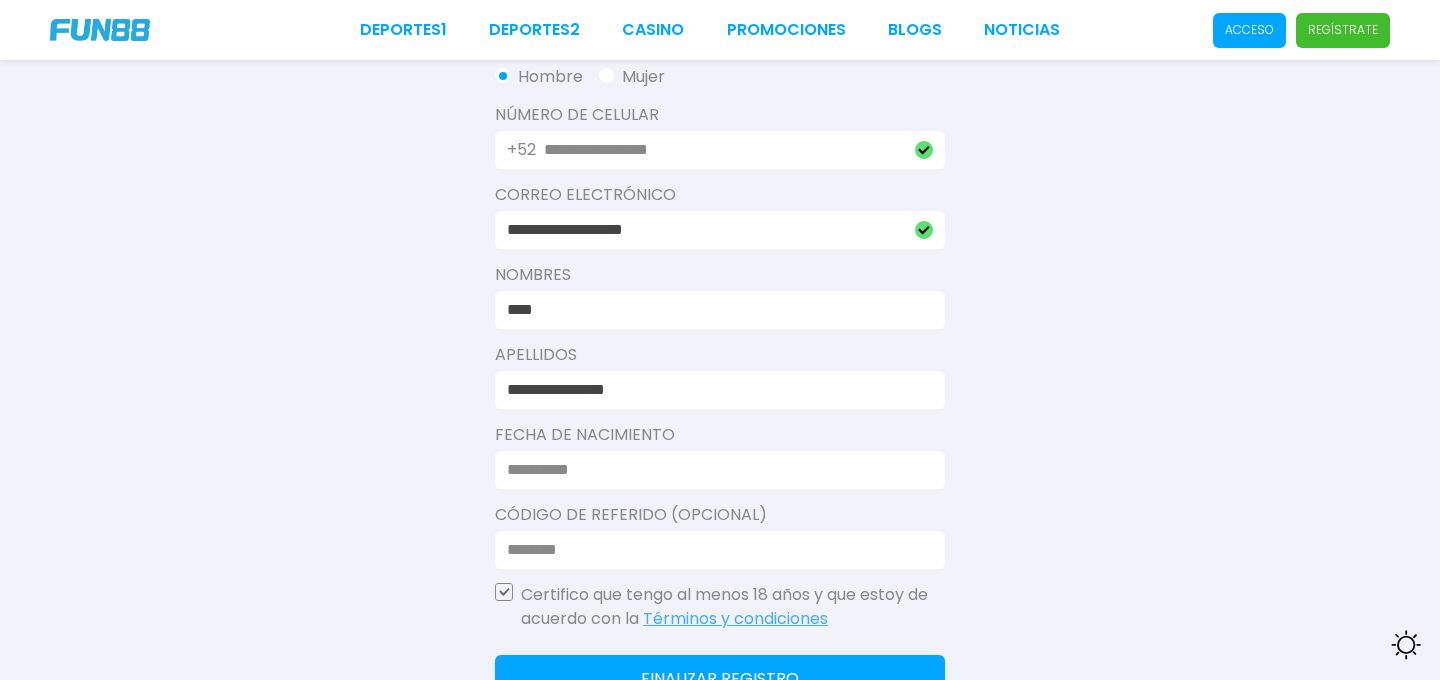 drag, startPoint x: 571, startPoint y: 391, endPoint x: 465, endPoint y: 392, distance: 106.004715 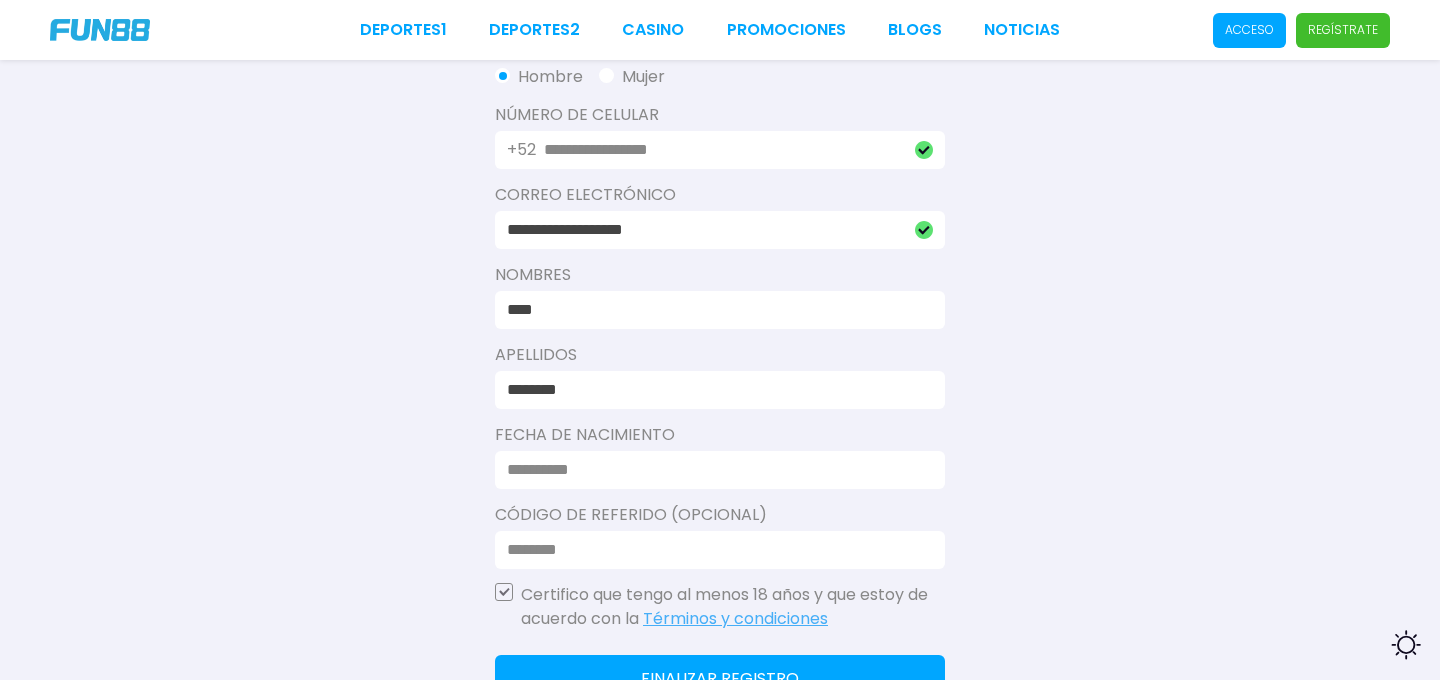 type on "********" 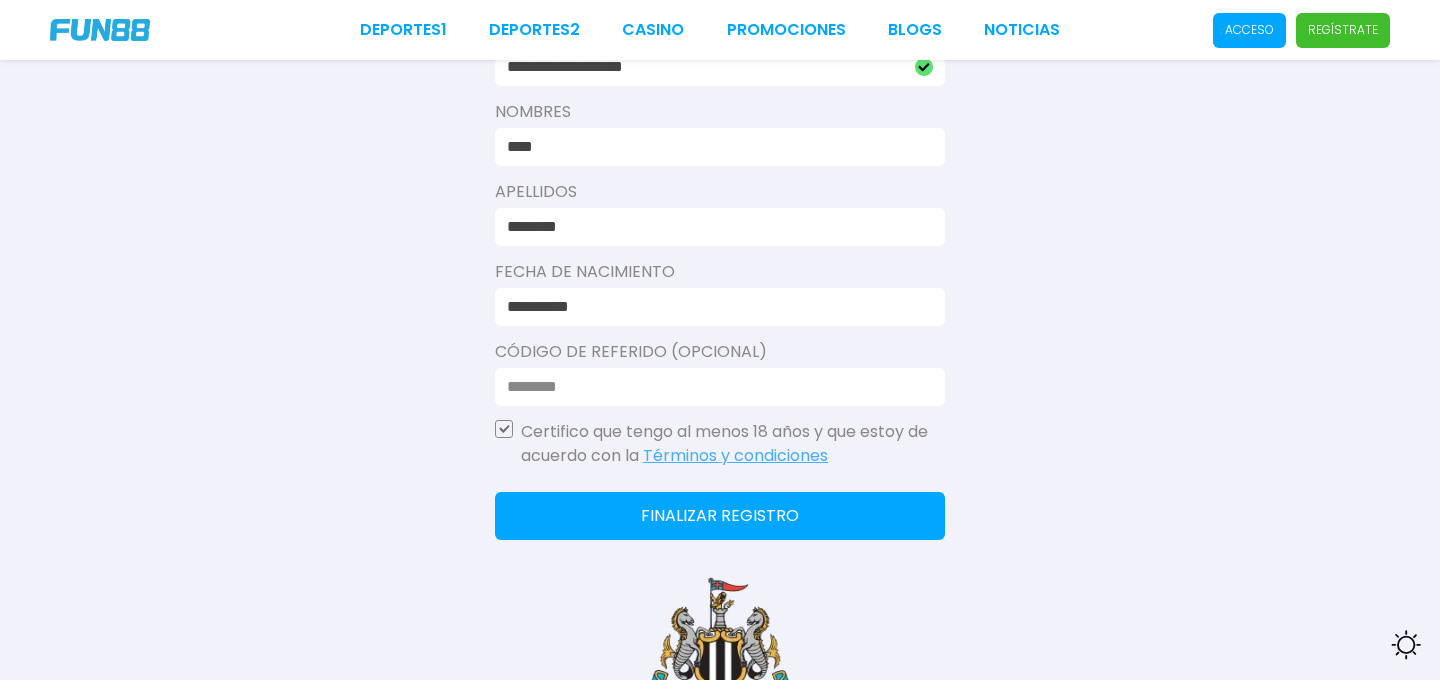 scroll, scrollTop: 658, scrollLeft: 0, axis: vertical 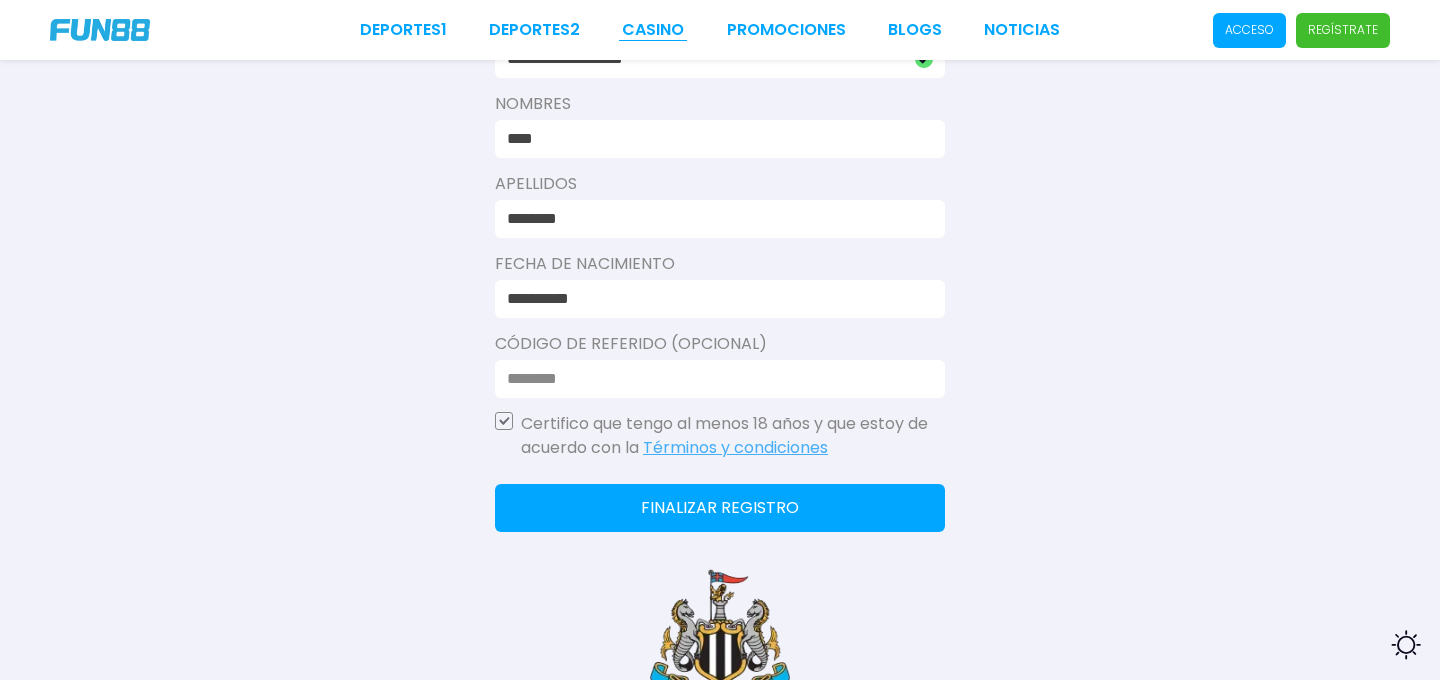 type on "**********" 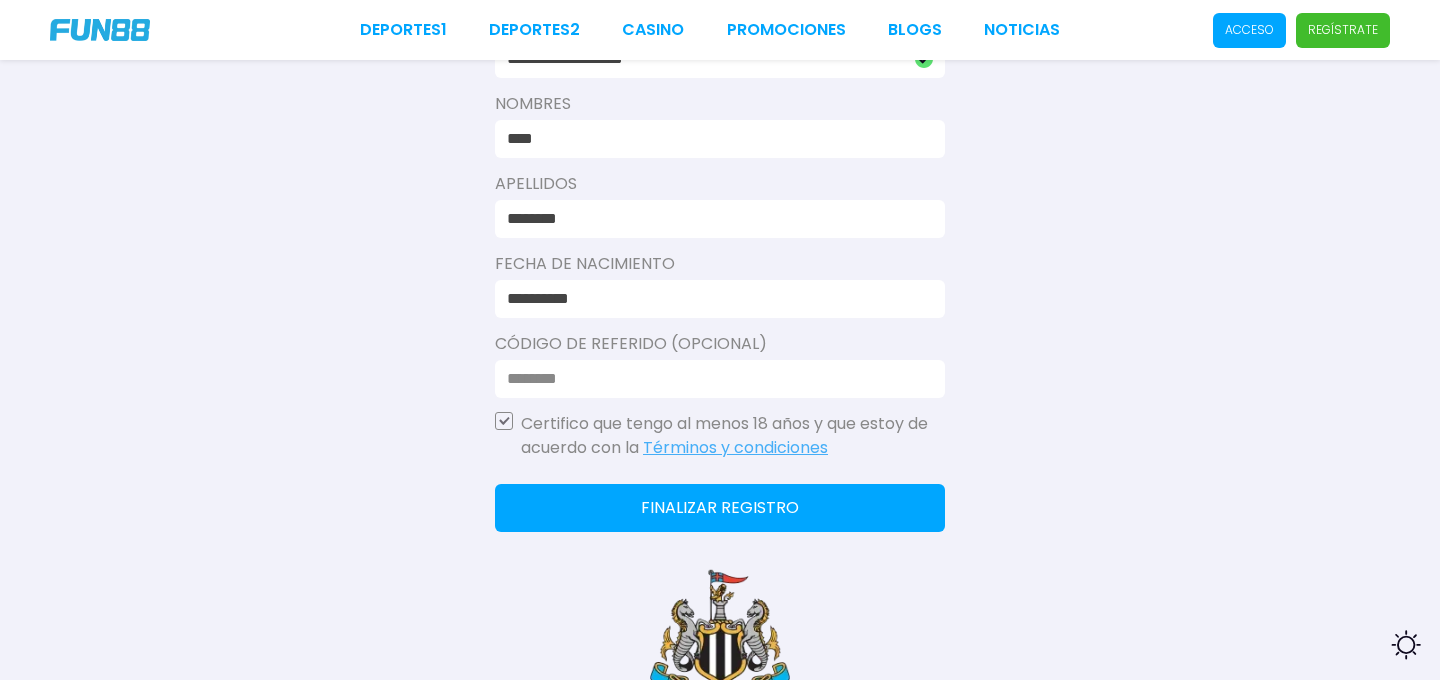 click at bounding box center (714, 379) 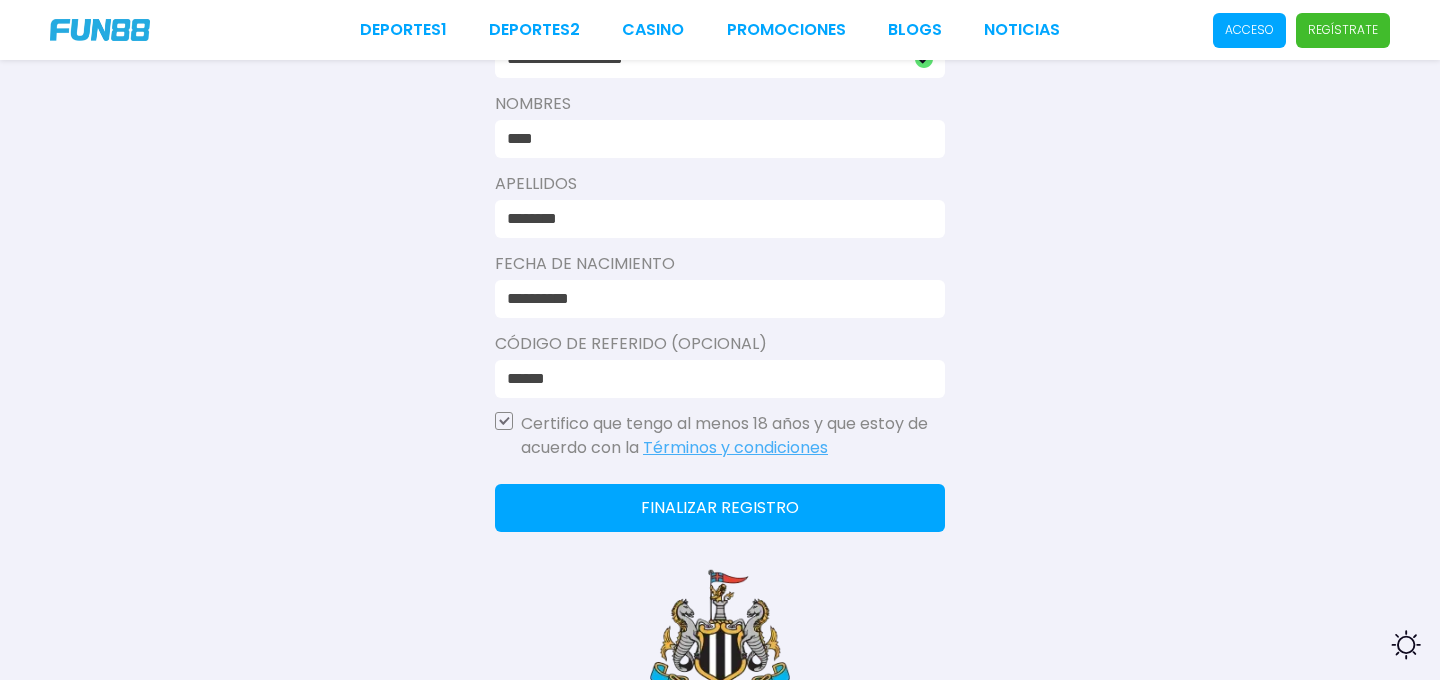 type on "******" 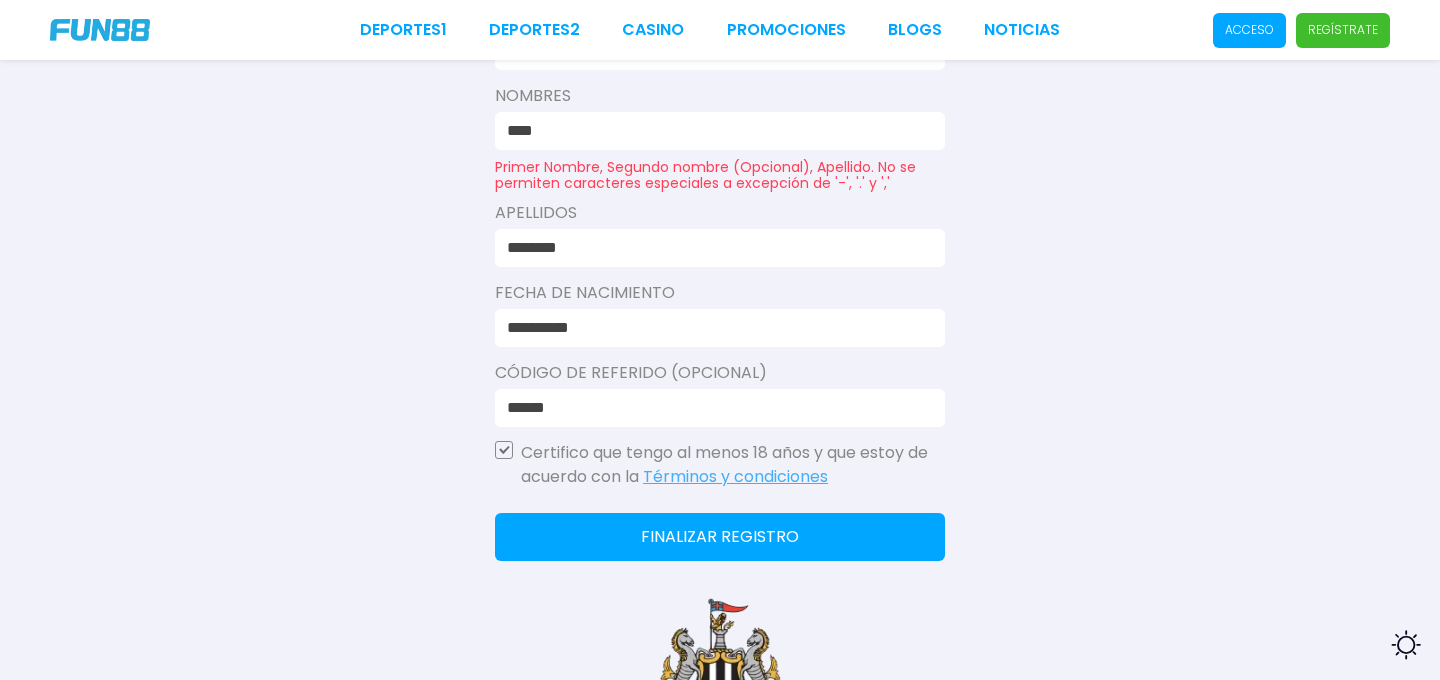 scroll, scrollTop: 647, scrollLeft: 0, axis: vertical 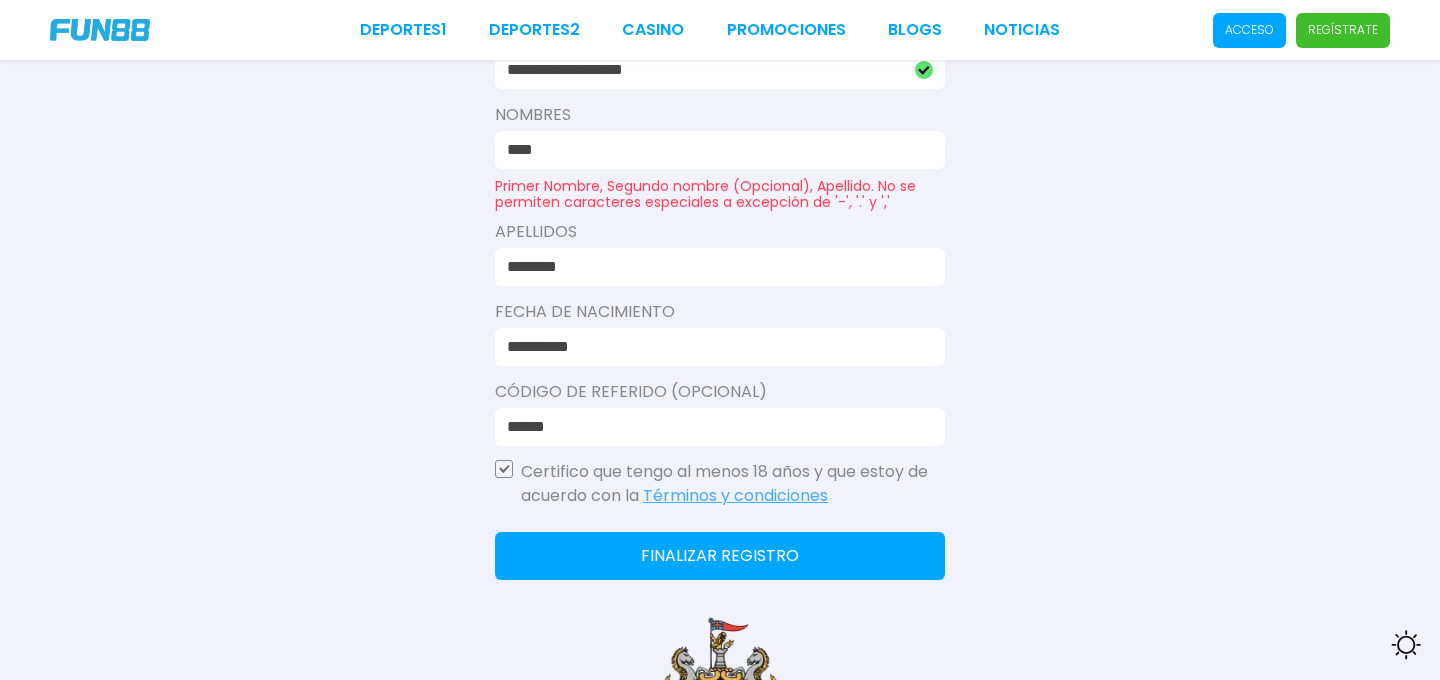 click on "****" at bounding box center (714, 150) 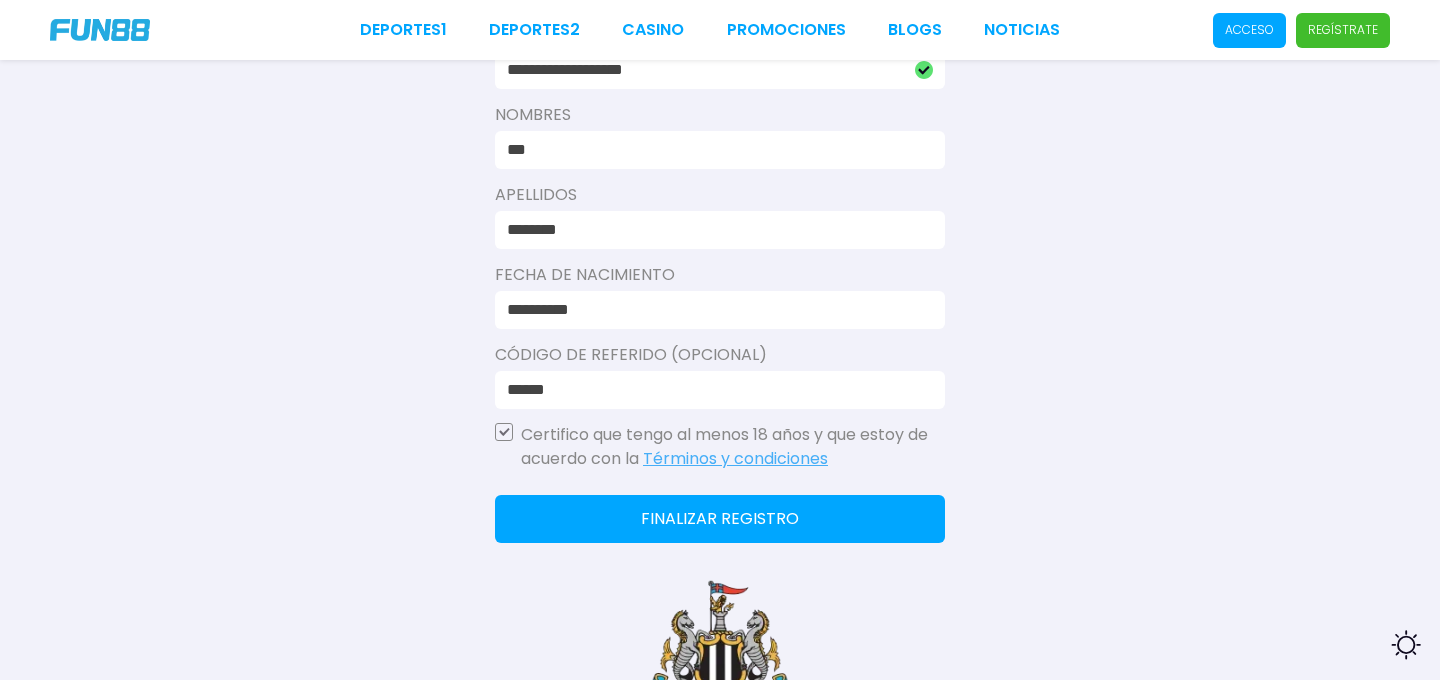 type on "****" 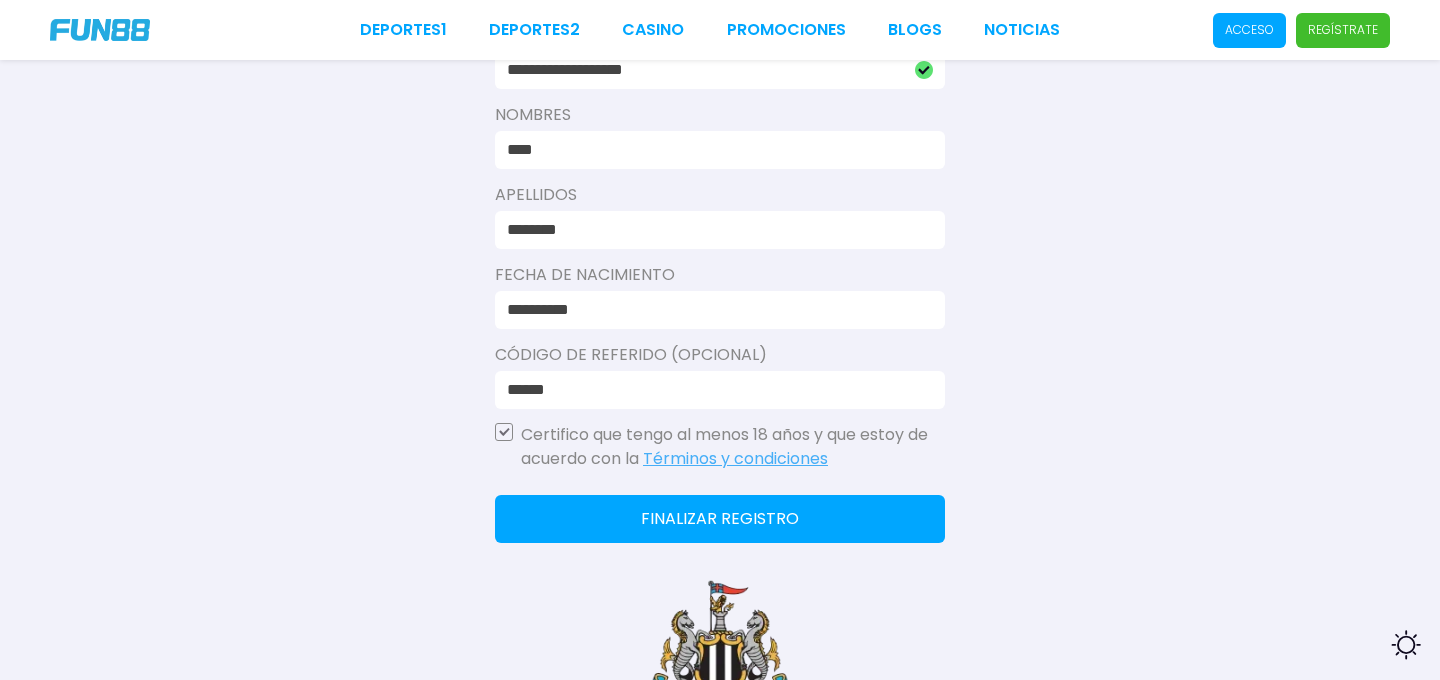 click on "Finalizar registro" 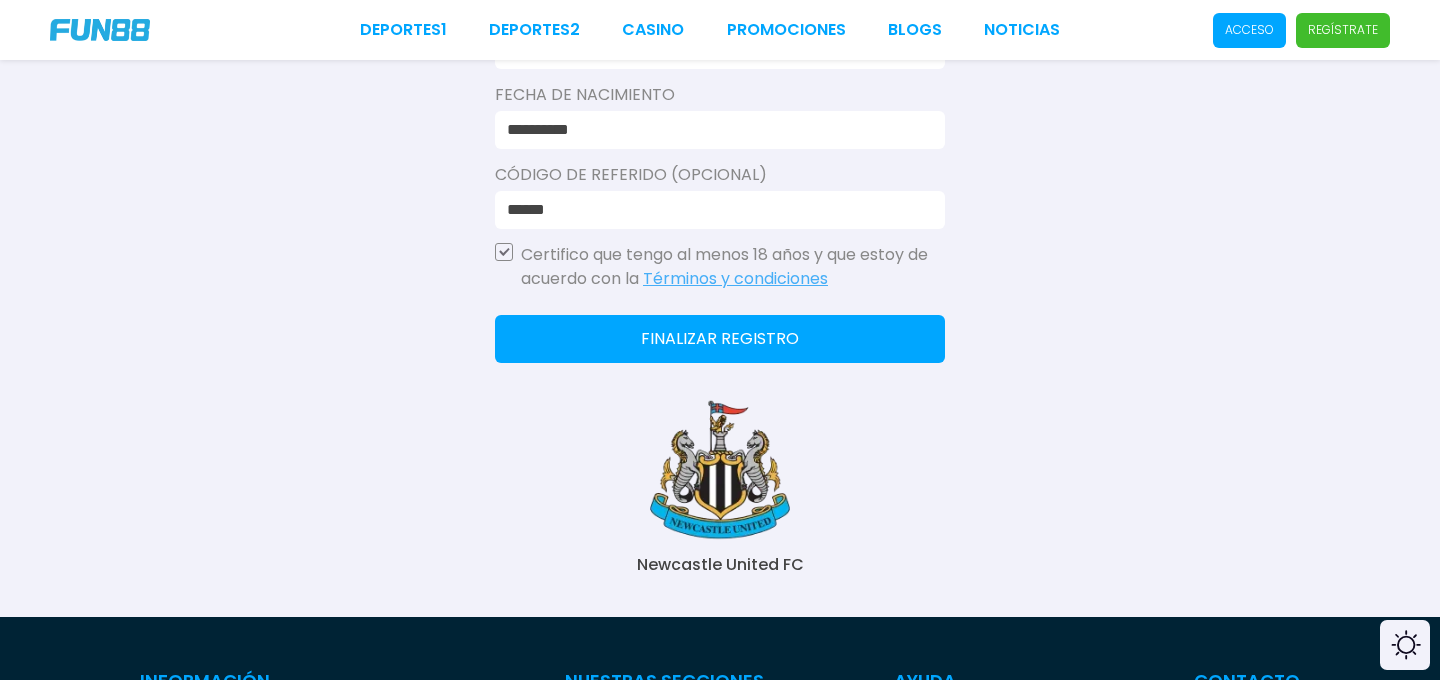 scroll, scrollTop: 802, scrollLeft: 0, axis: vertical 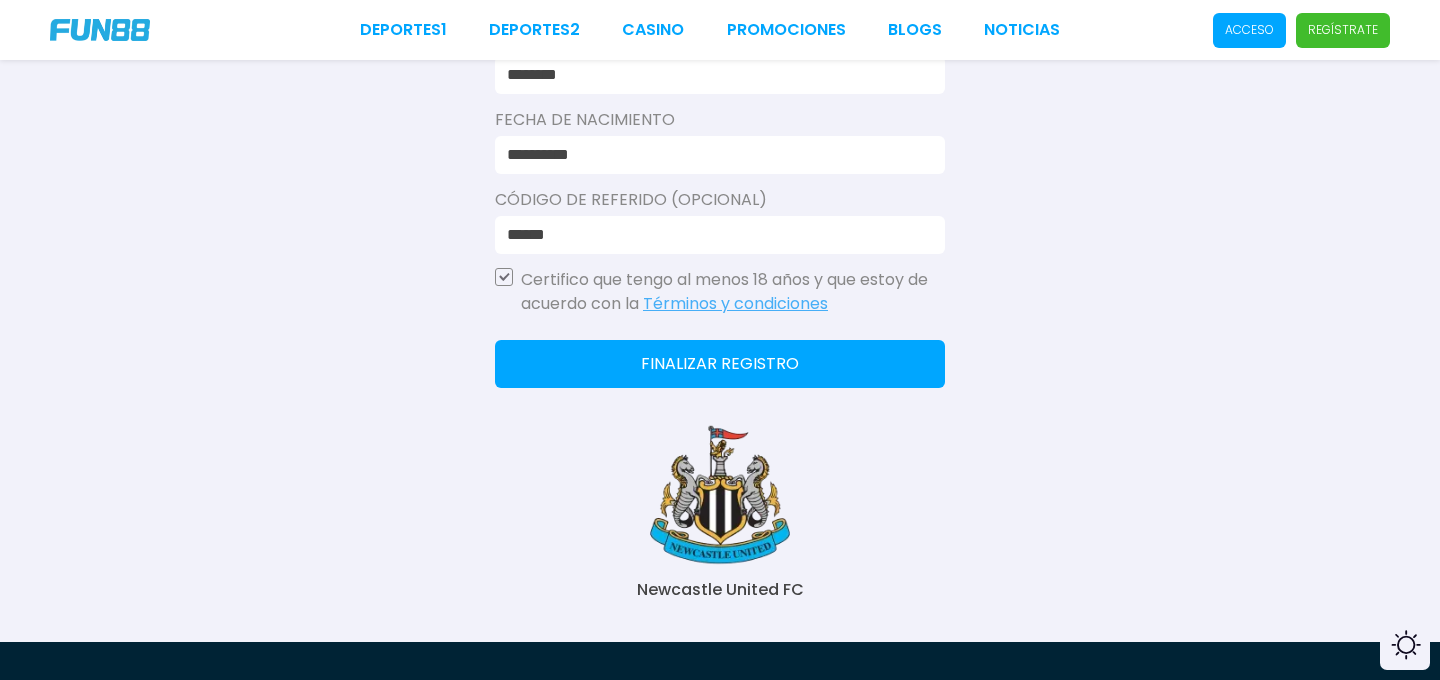click on "******" at bounding box center [714, 235] 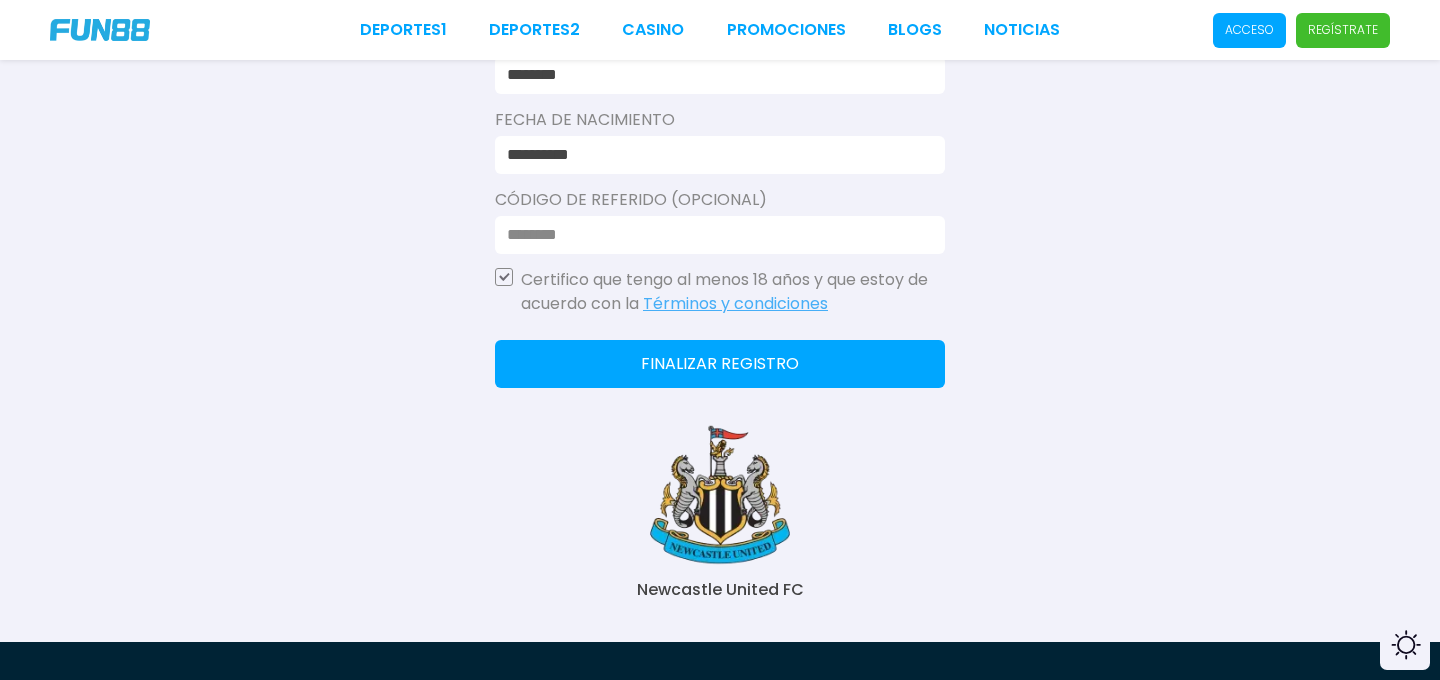 type 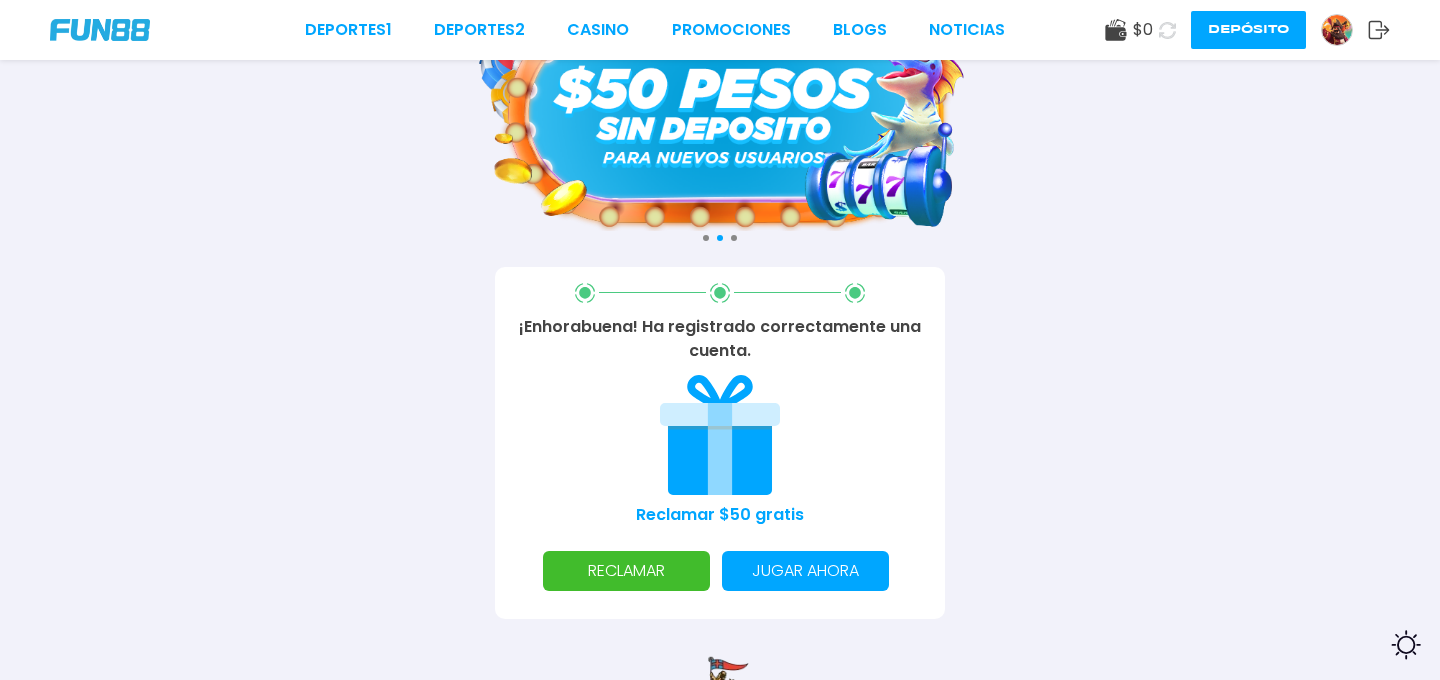 scroll, scrollTop: 155, scrollLeft: 0, axis: vertical 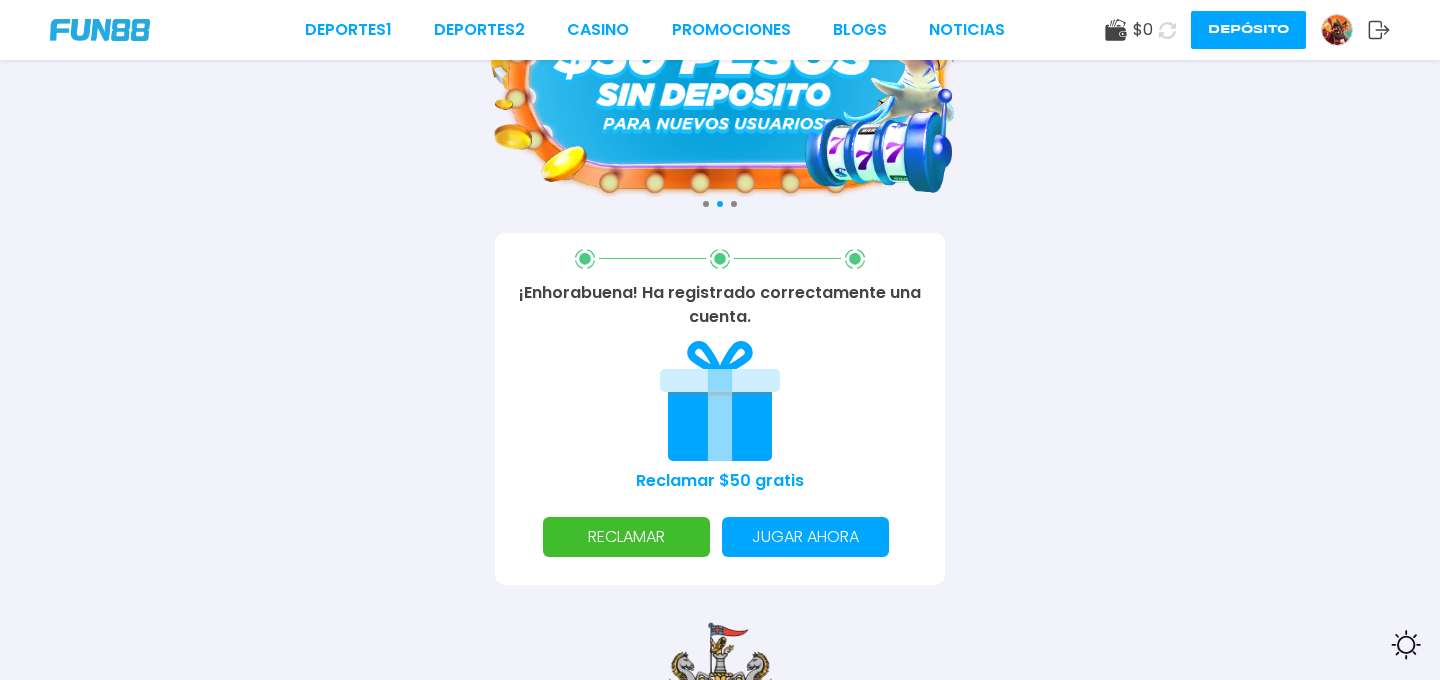 click on "RECLAMAR" at bounding box center [626, 537] 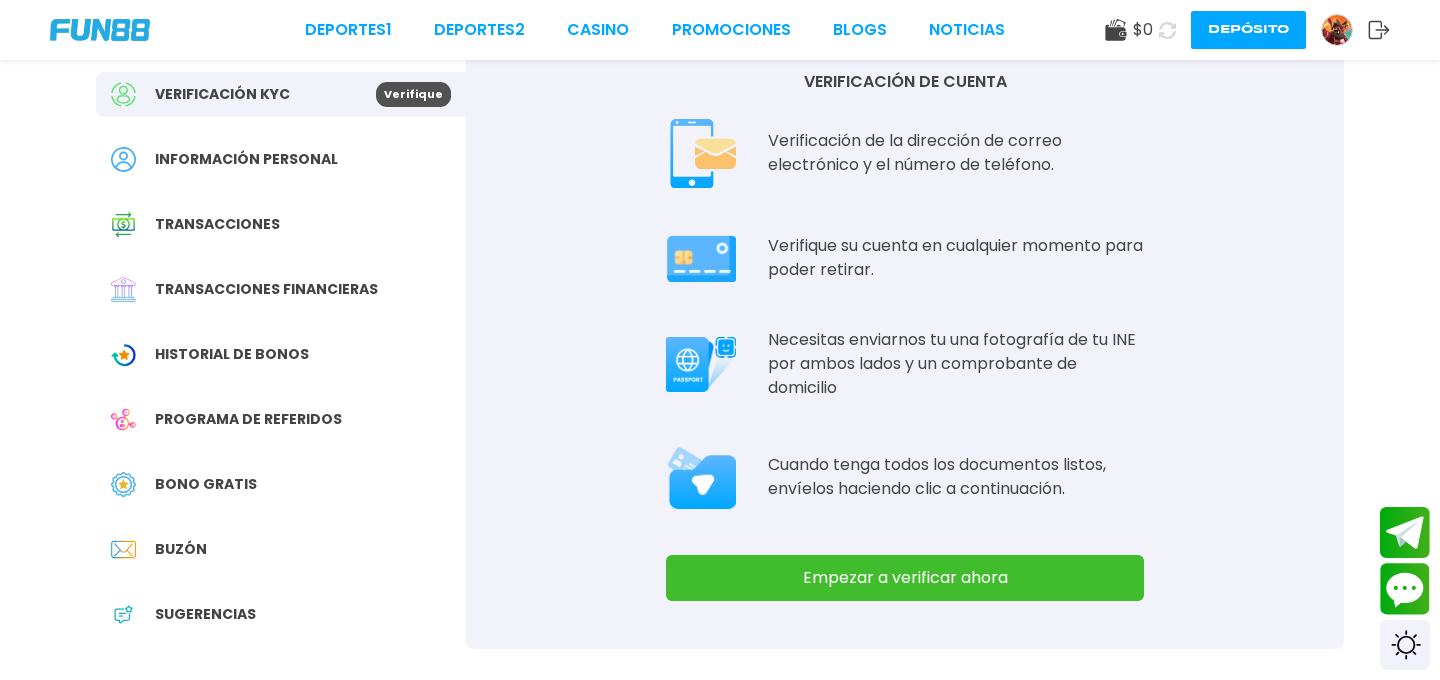 scroll, scrollTop: 90, scrollLeft: 0, axis: vertical 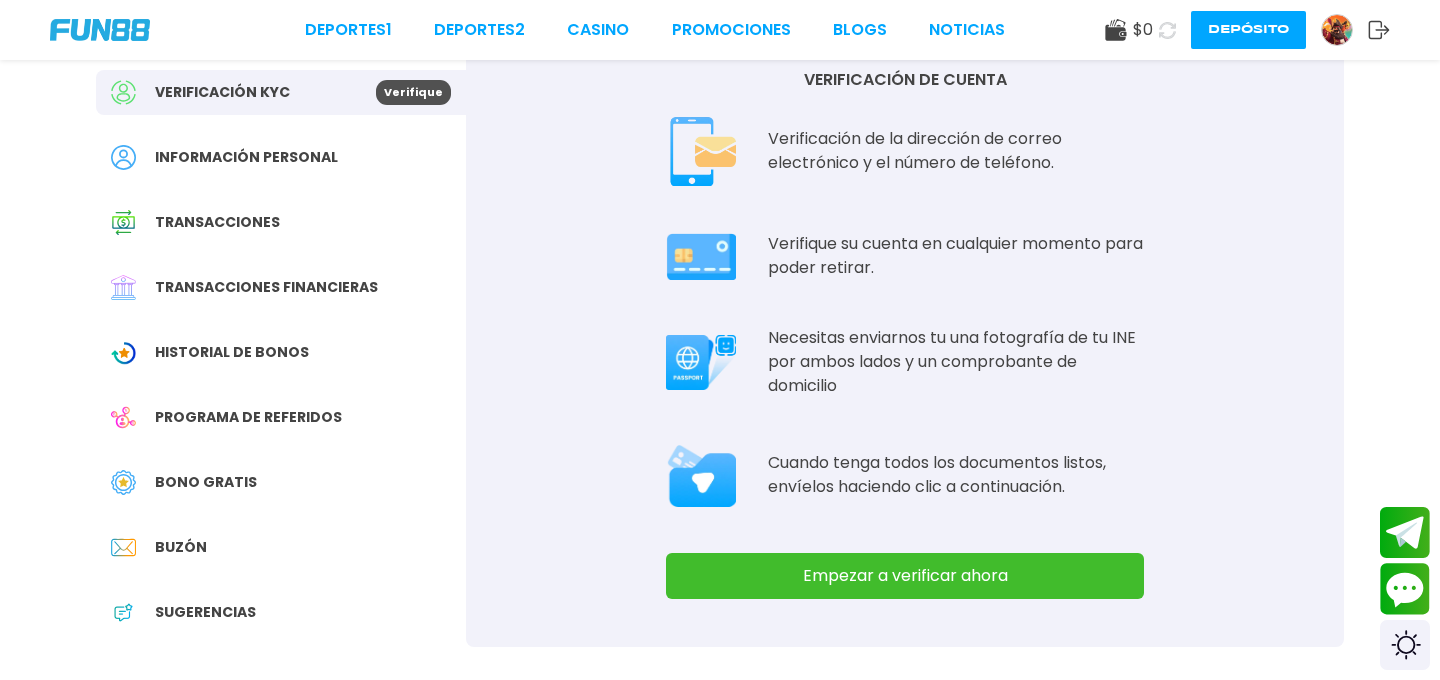 click on "Empezar a verificar ahora" at bounding box center [905, 576] 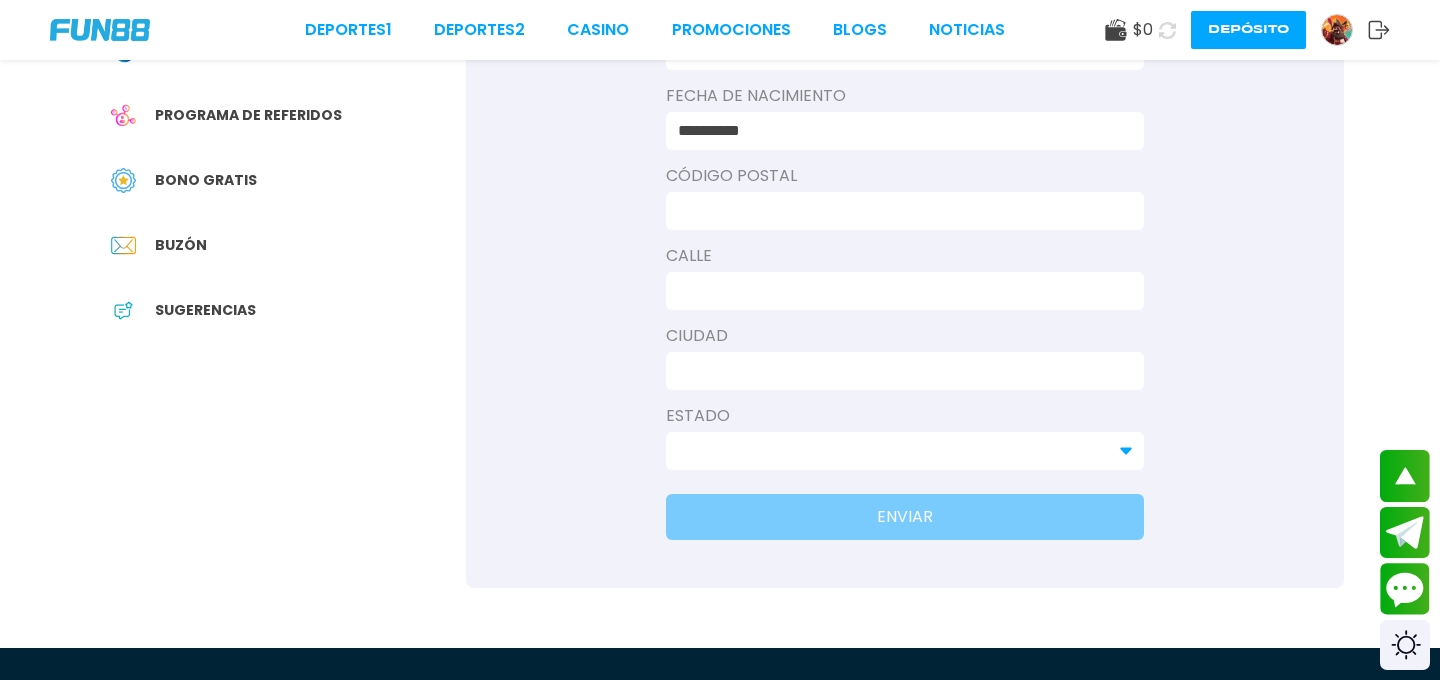 scroll, scrollTop: 404, scrollLeft: 0, axis: vertical 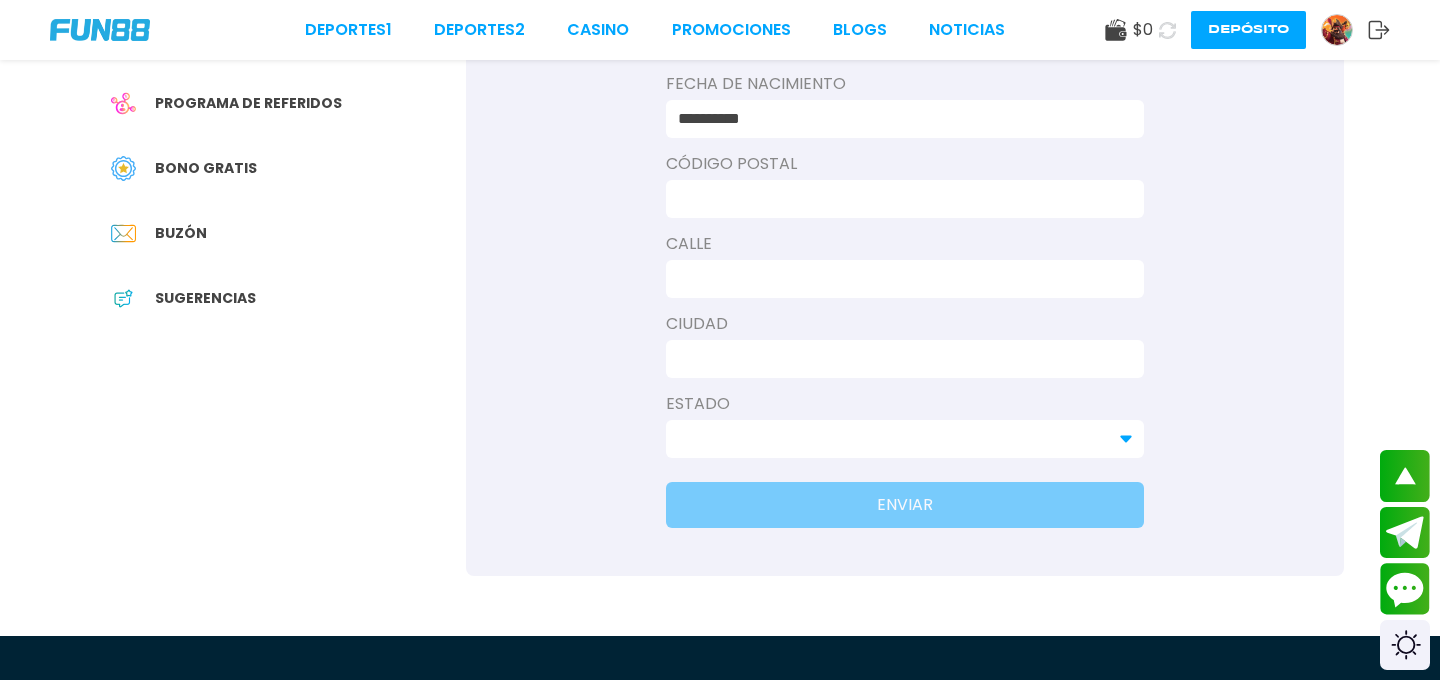 click at bounding box center [905, 199] 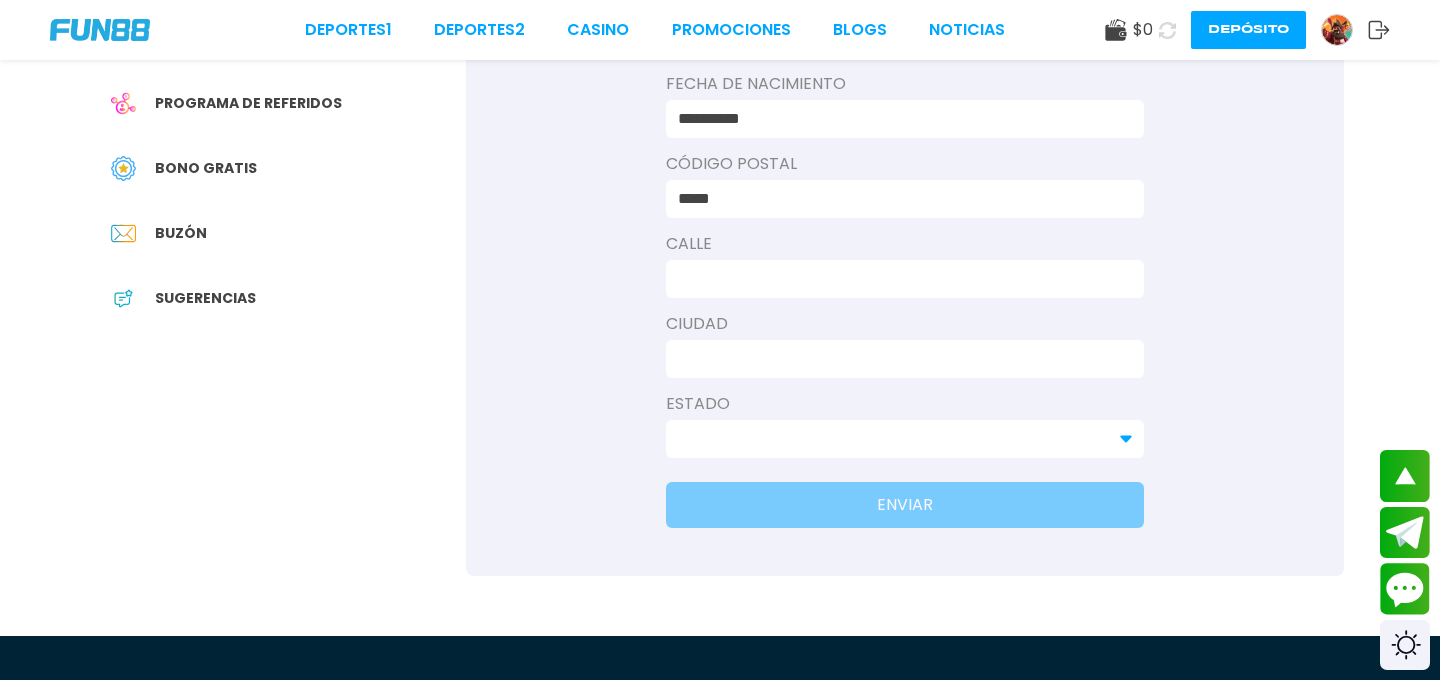 type on "**********" 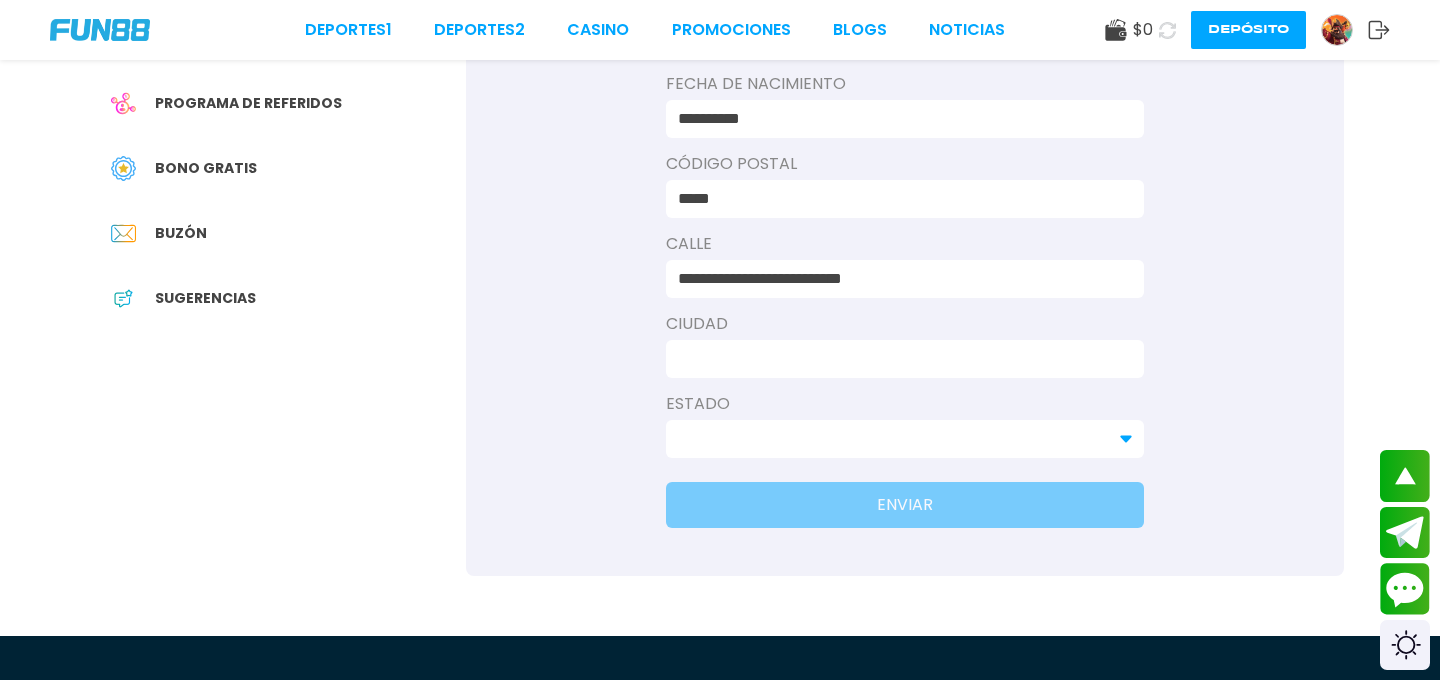 type on "**********" 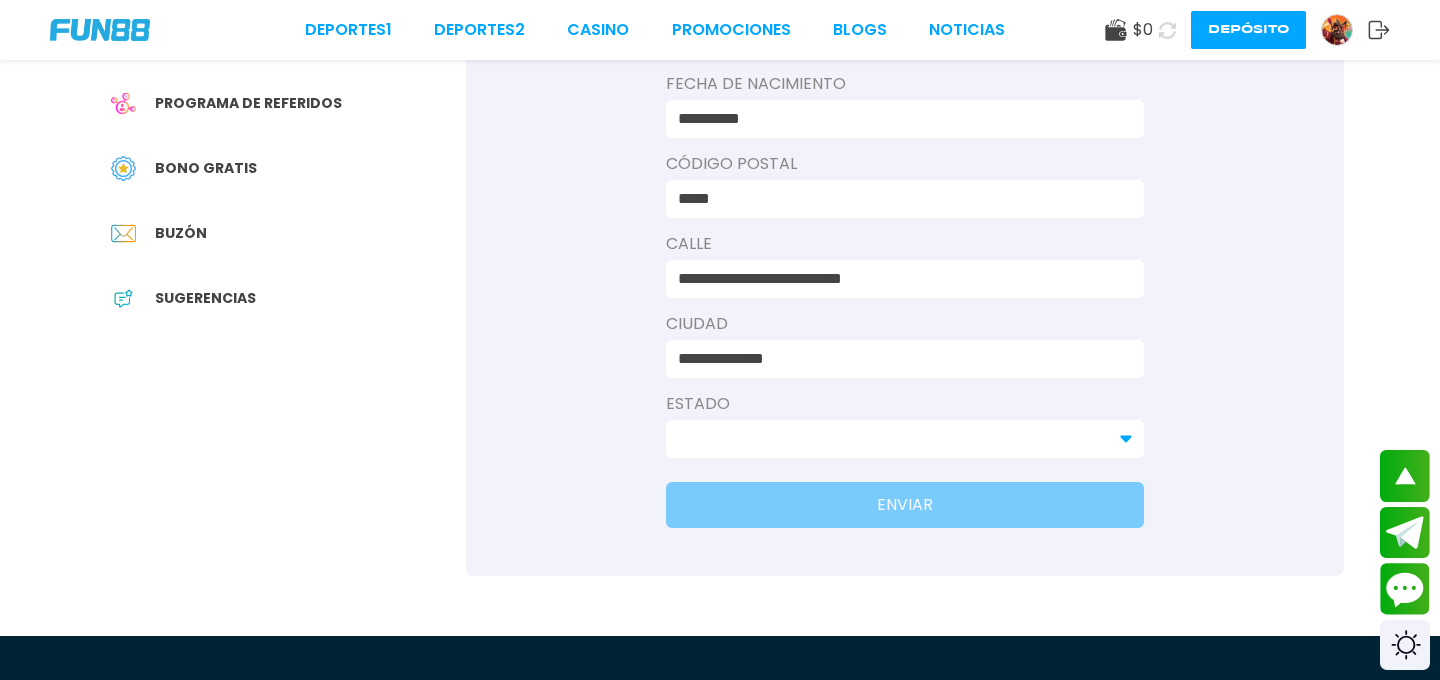 click at bounding box center [905, 439] 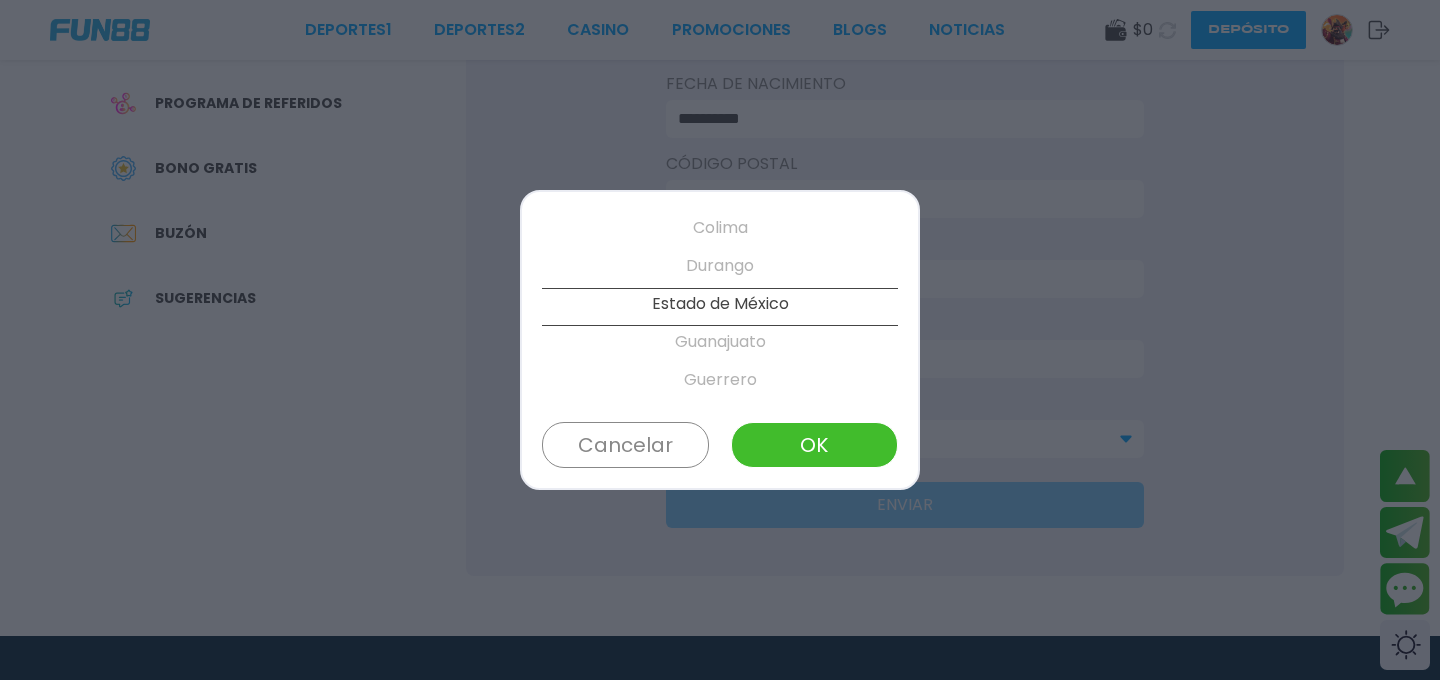scroll, scrollTop: 380, scrollLeft: 0, axis: vertical 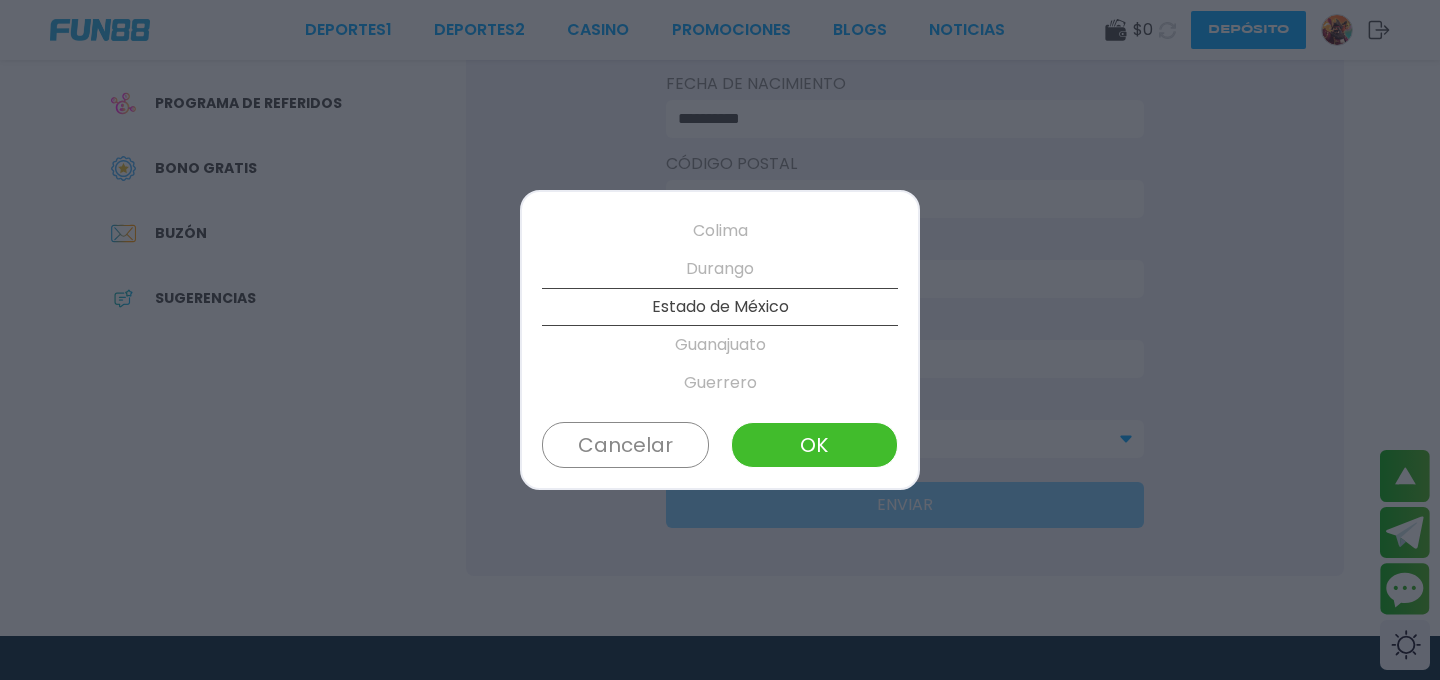 click on "OK" at bounding box center (814, 445) 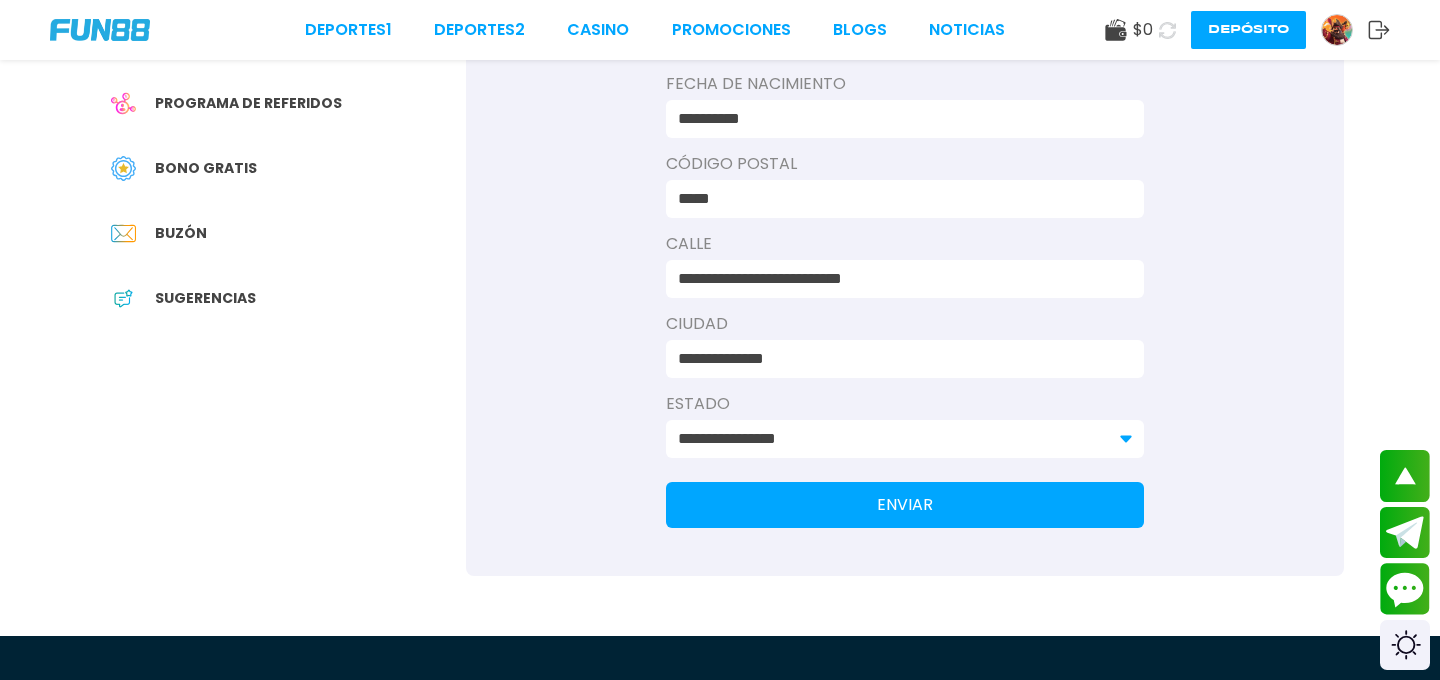 click on "ENVIAR" at bounding box center [905, 505] 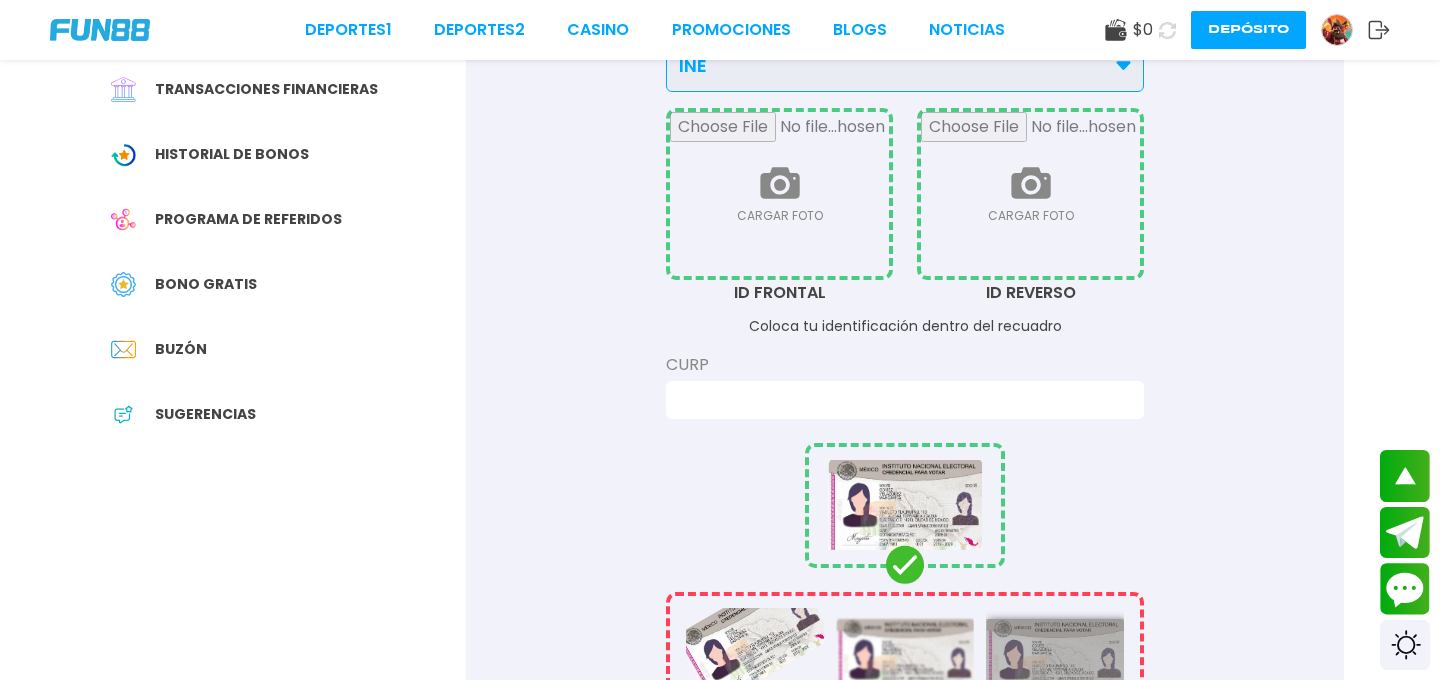 scroll, scrollTop: 290, scrollLeft: 0, axis: vertical 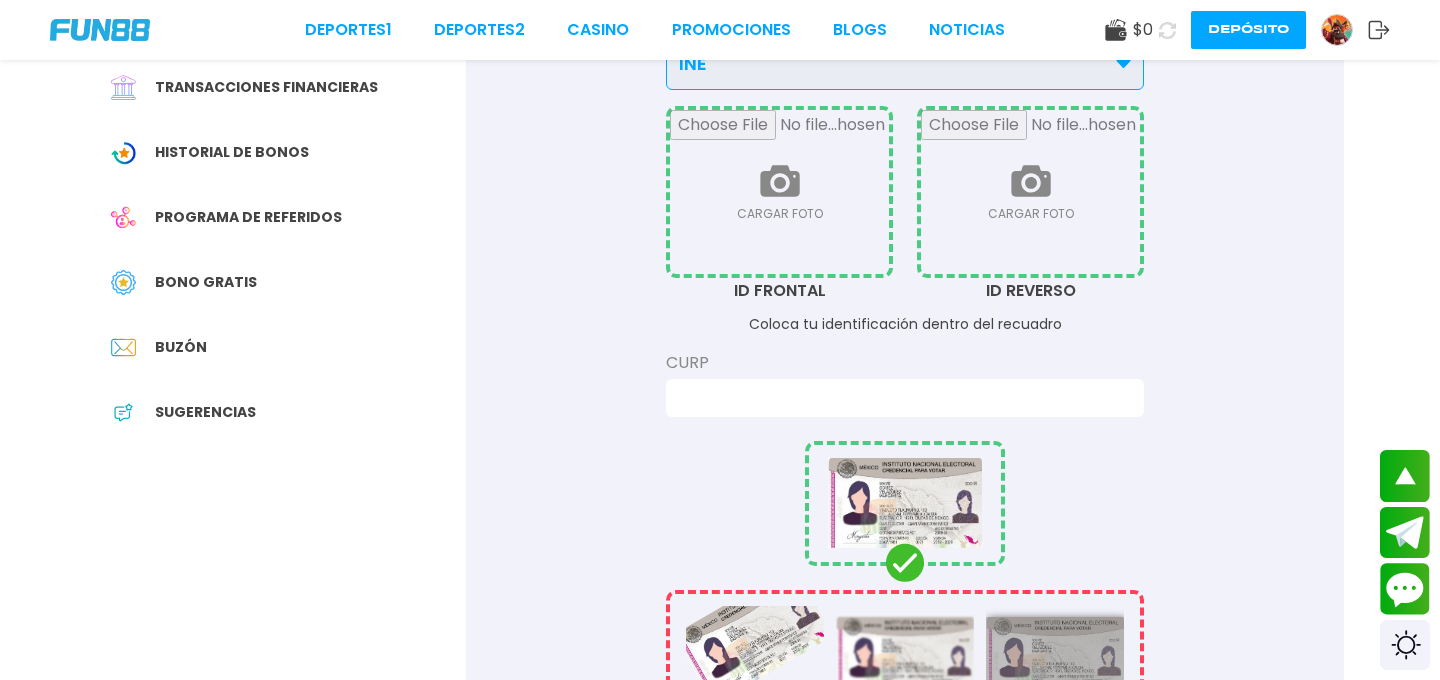 click at bounding box center (1030, 192) 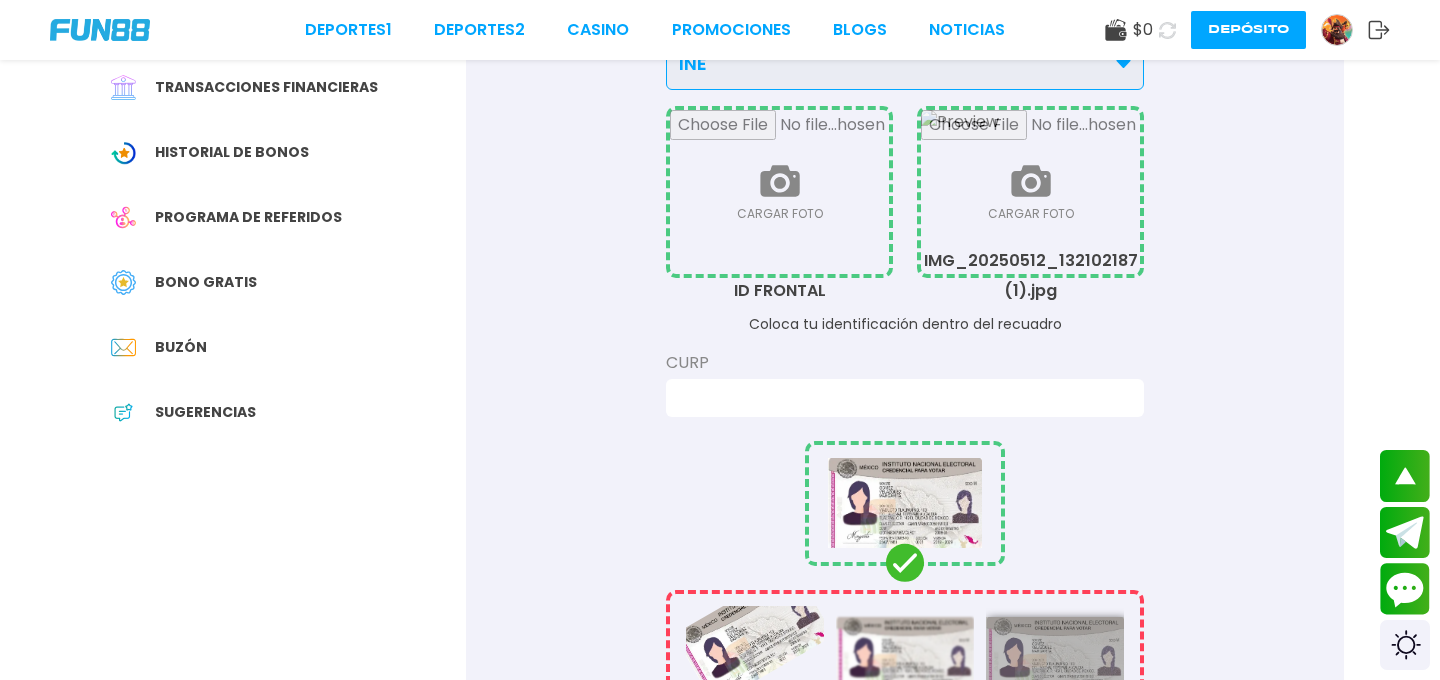 click at bounding box center (779, 192) 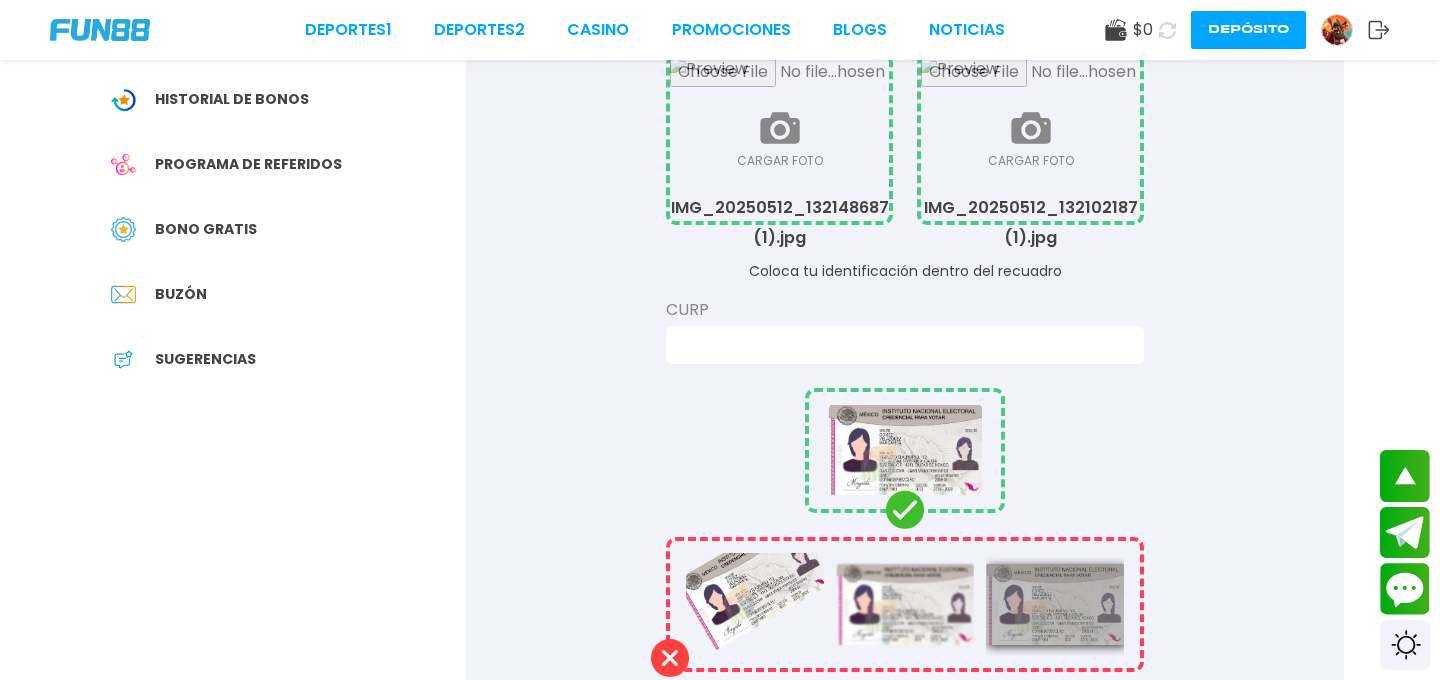 scroll, scrollTop: 335, scrollLeft: 0, axis: vertical 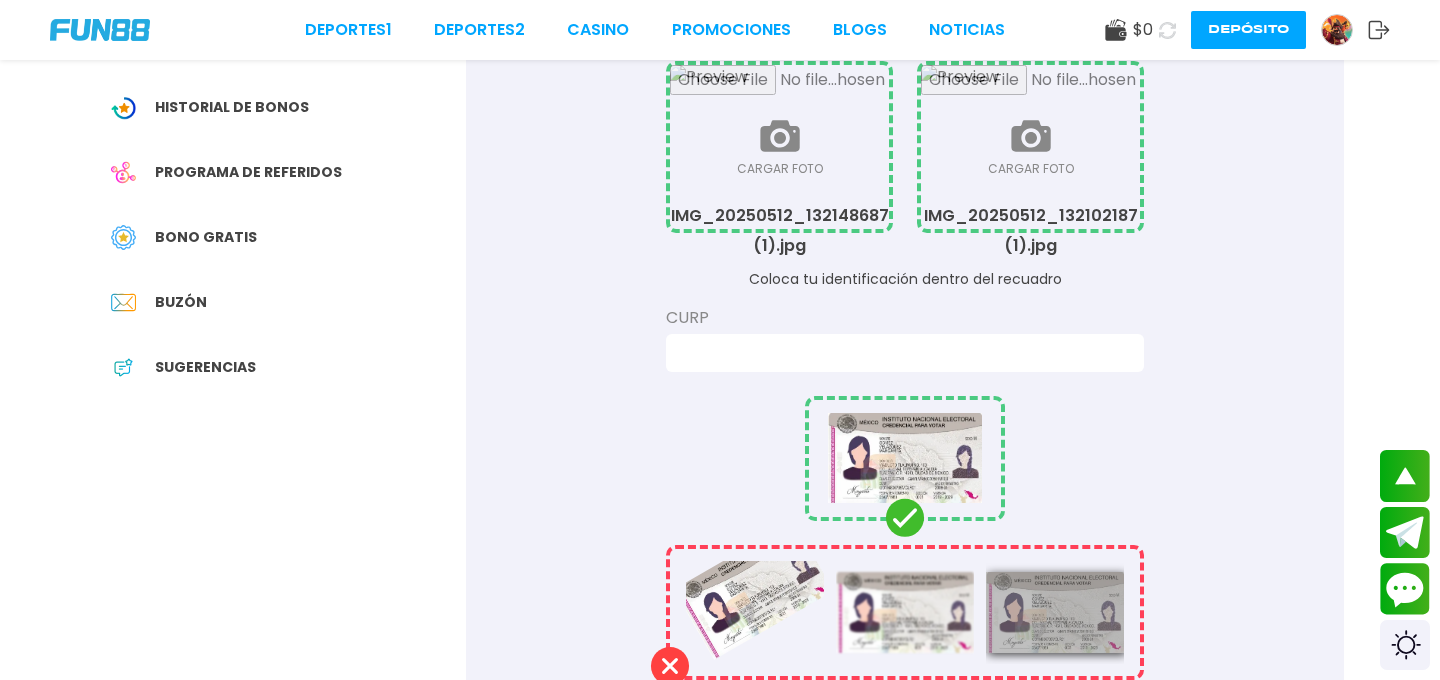 click at bounding box center [899, 353] 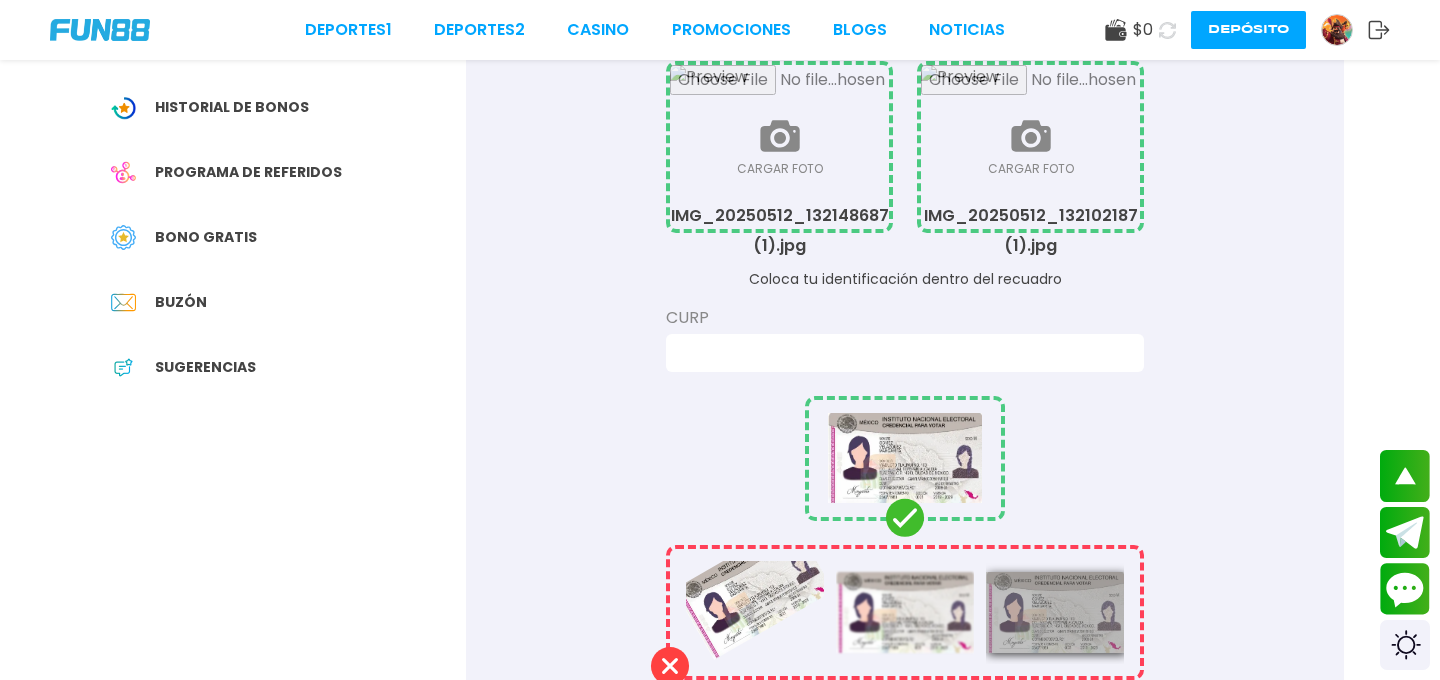type on "**********" 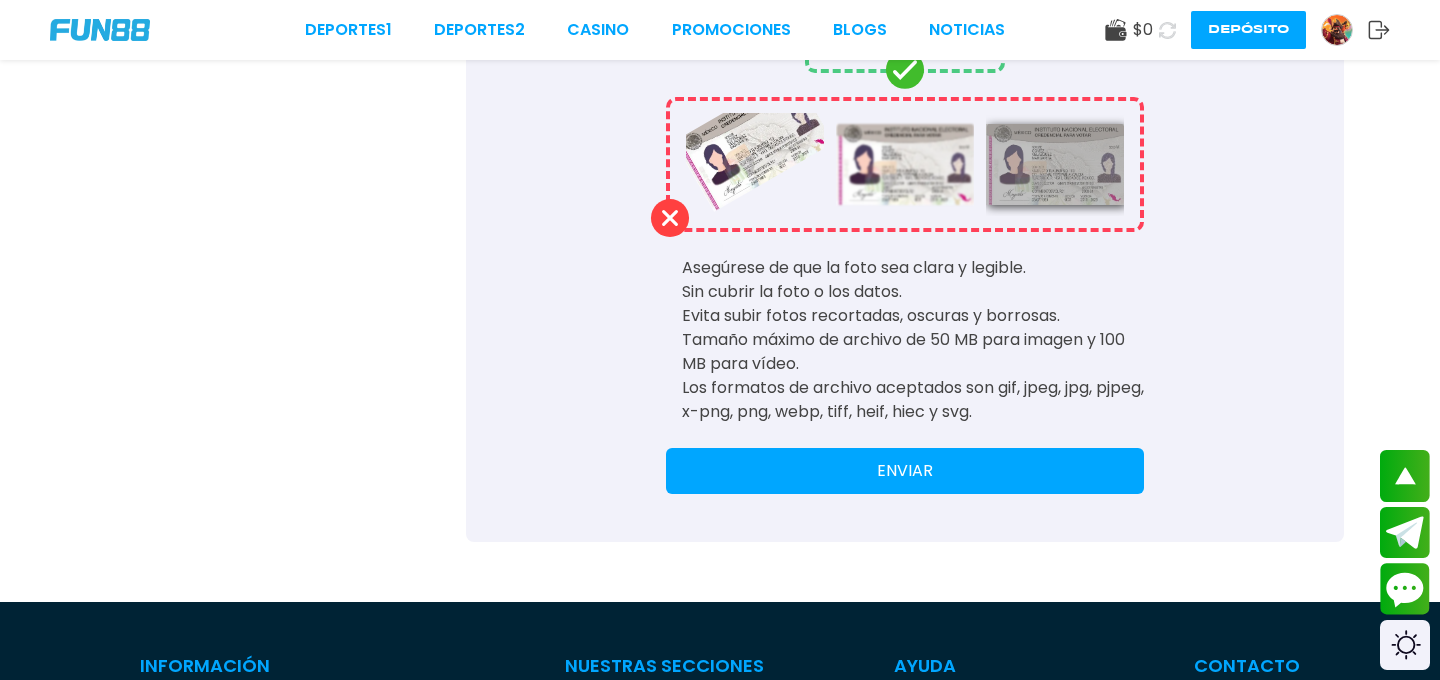 scroll, scrollTop: 785, scrollLeft: 0, axis: vertical 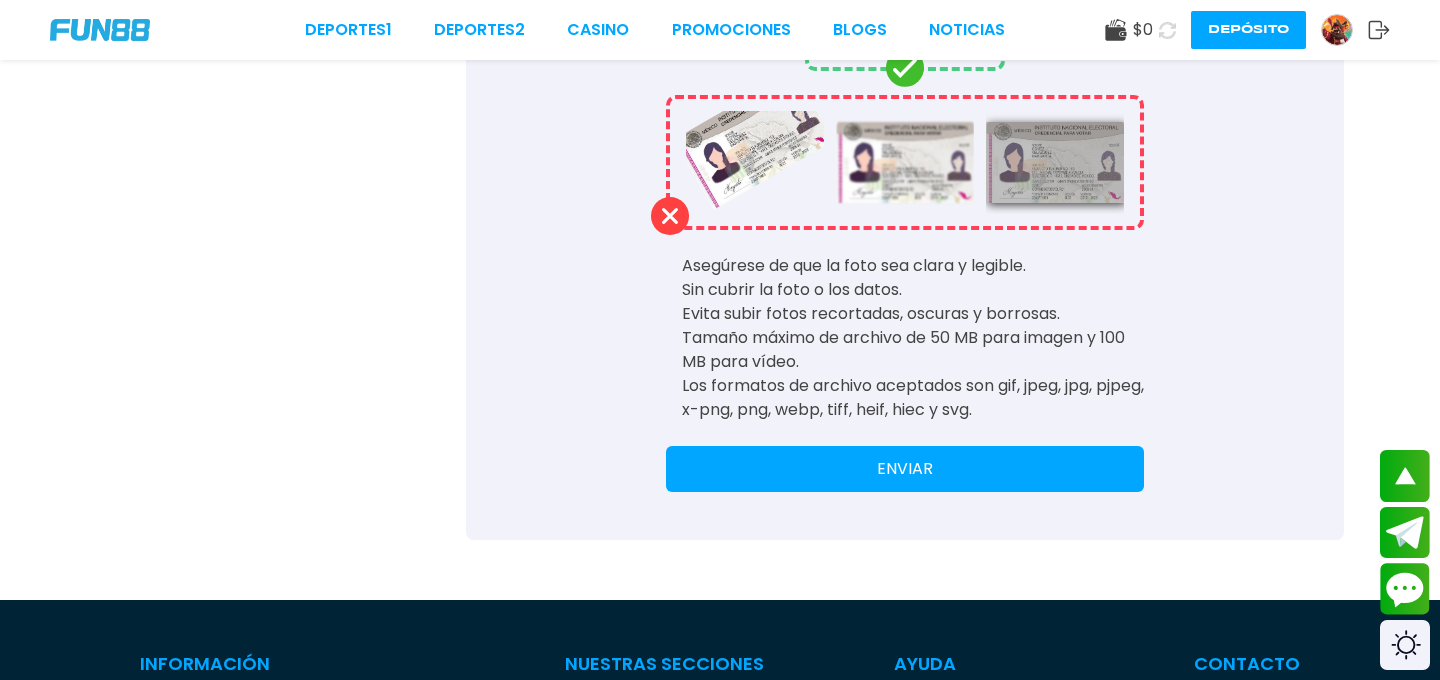 click on "ENVIAR" at bounding box center [905, 469] 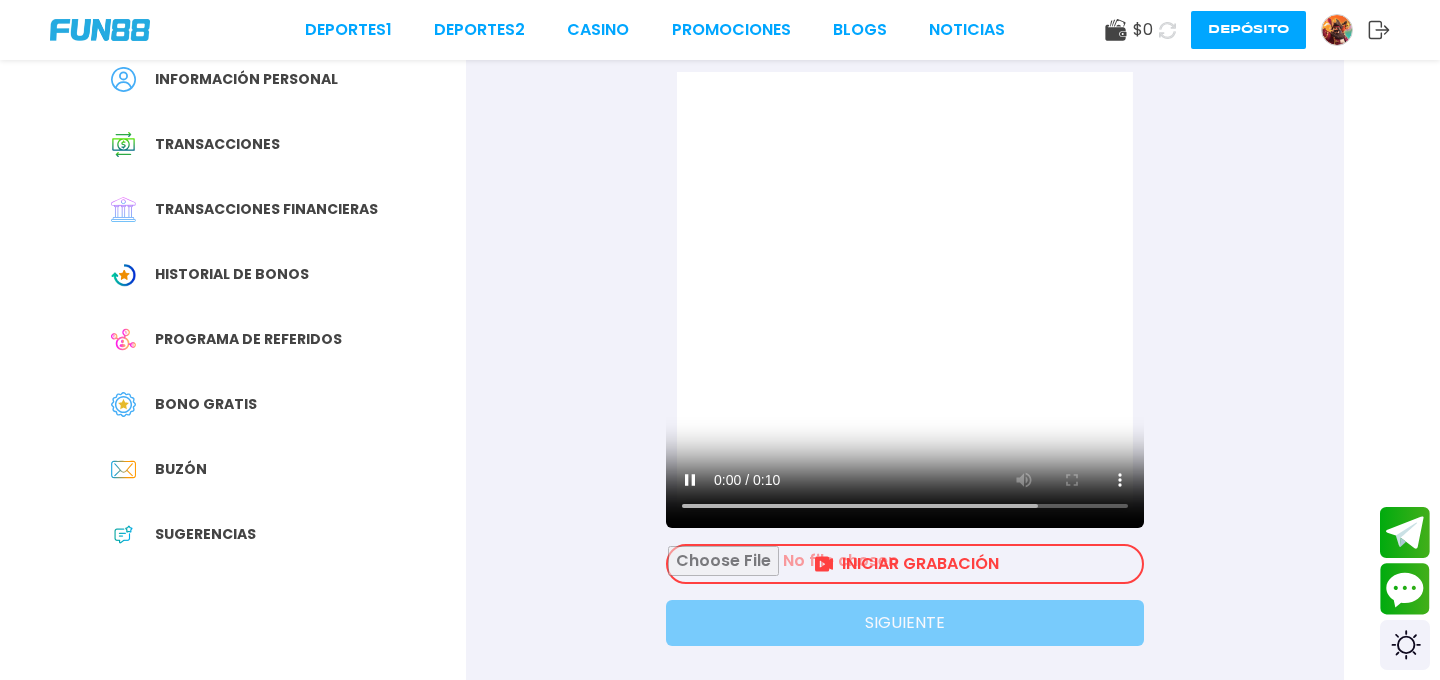 scroll, scrollTop: 170, scrollLeft: 0, axis: vertical 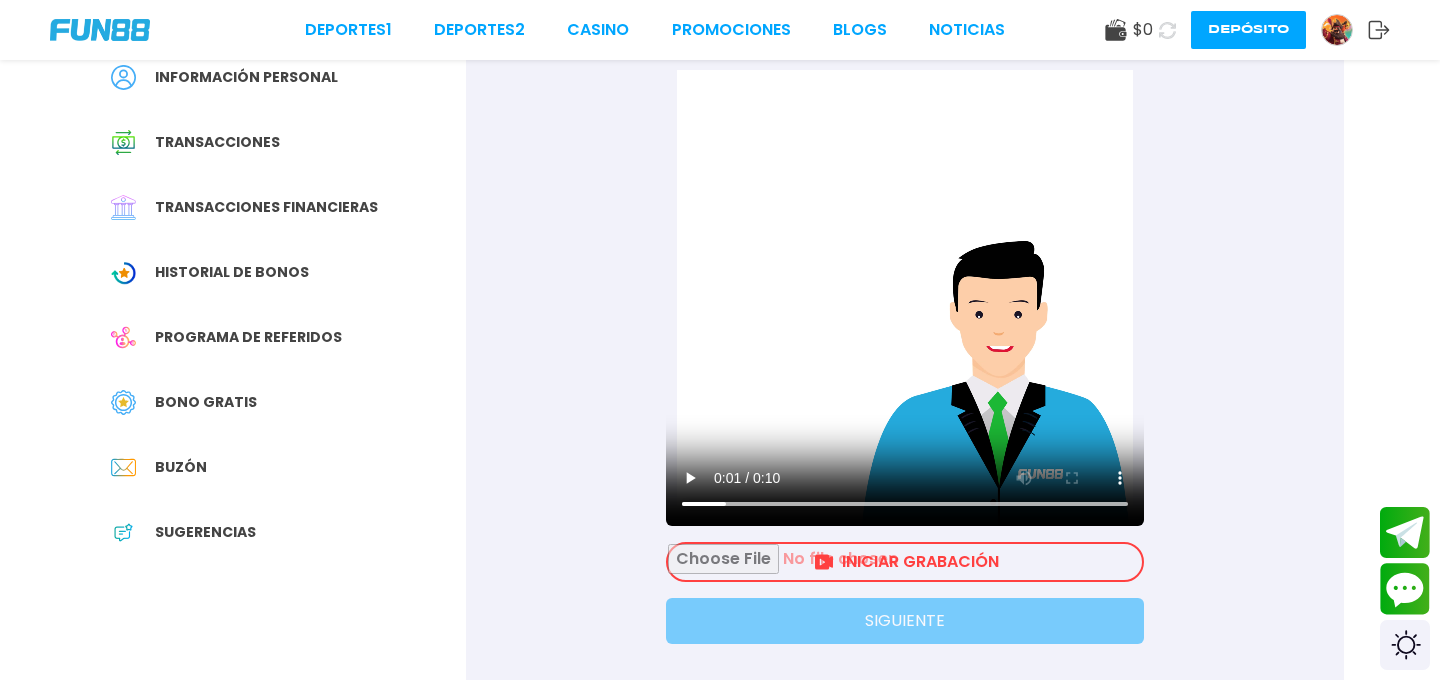 click at bounding box center [905, 562] 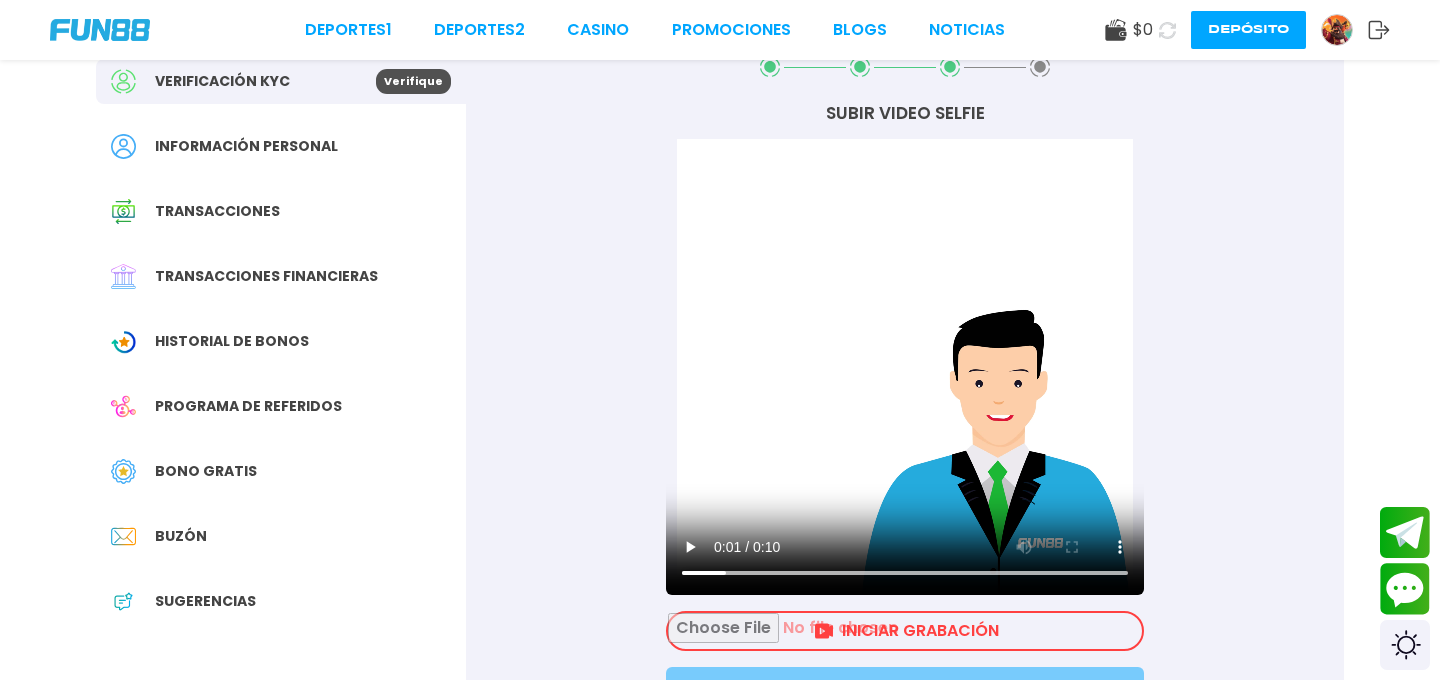 scroll, scrollTop: 96, scrollLeft: 0, axis: vertical 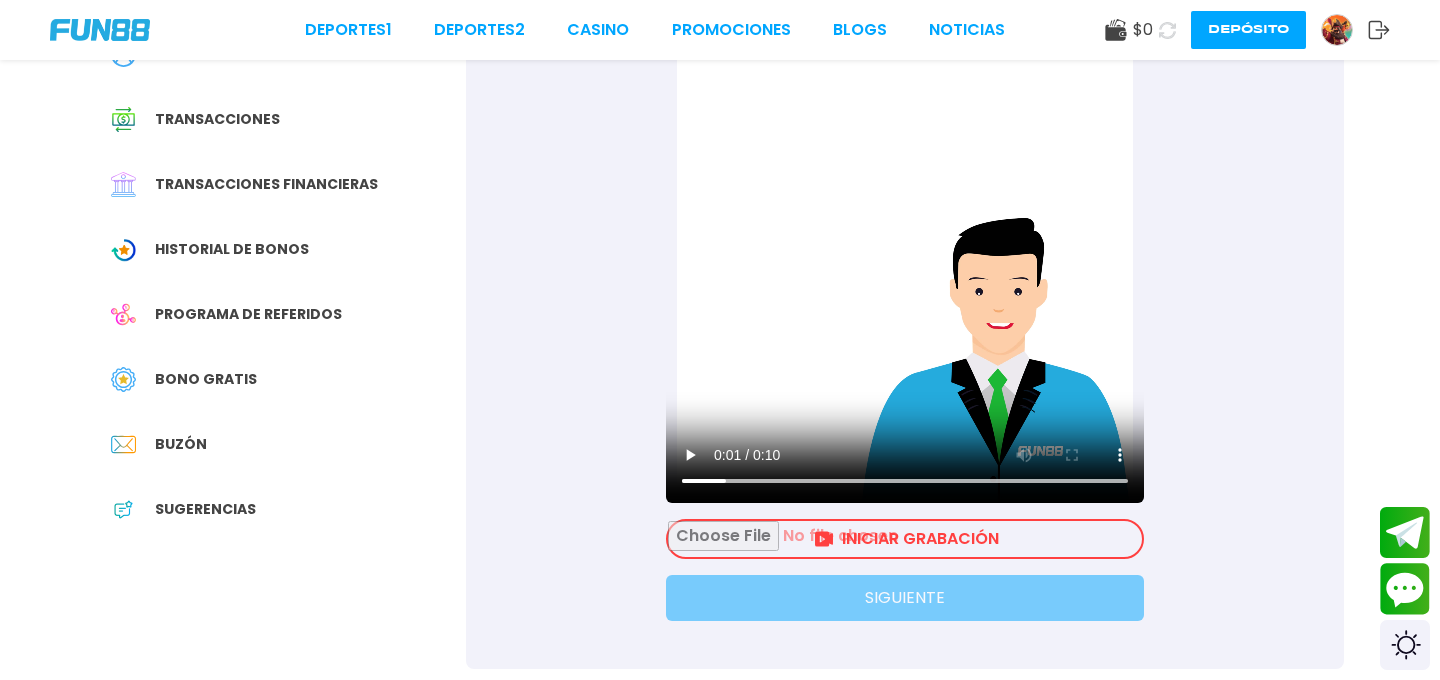 click at bounding box center [905, 539] 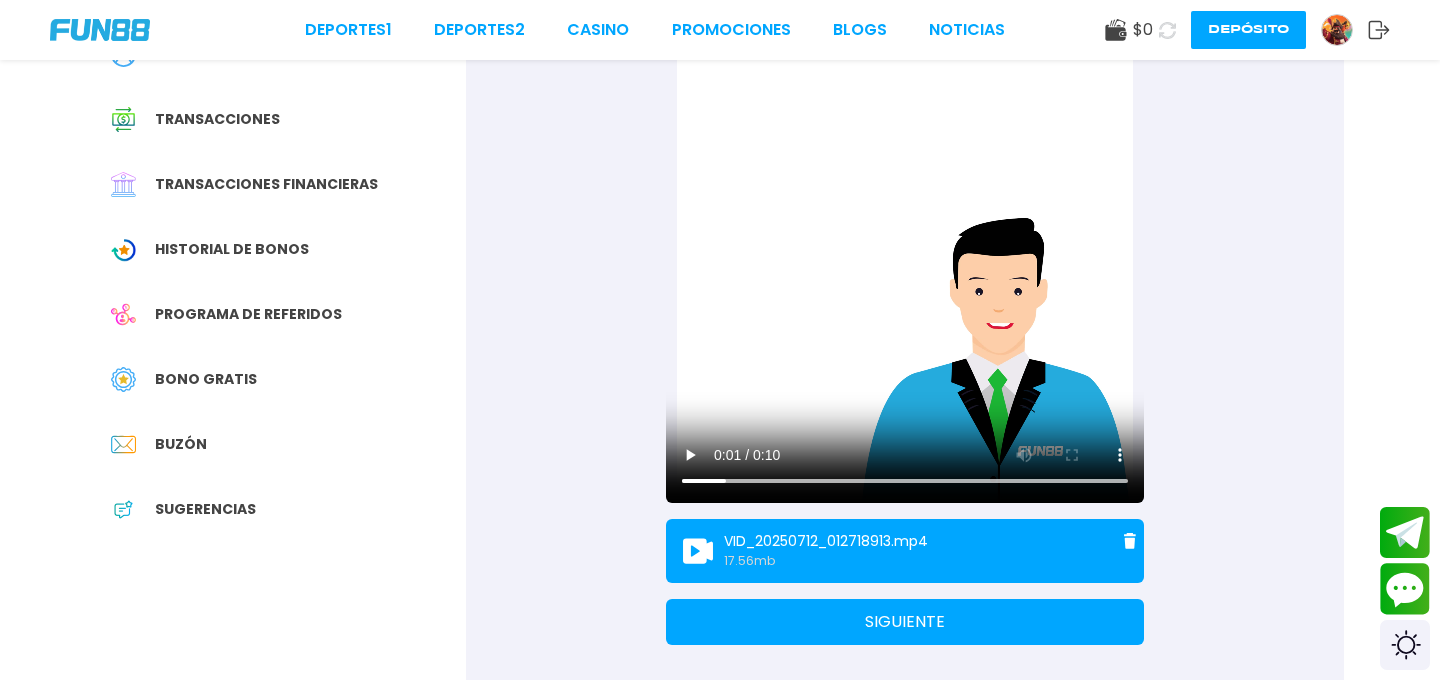 click on "SIGUIENTE" at bounding box center (905, 622) 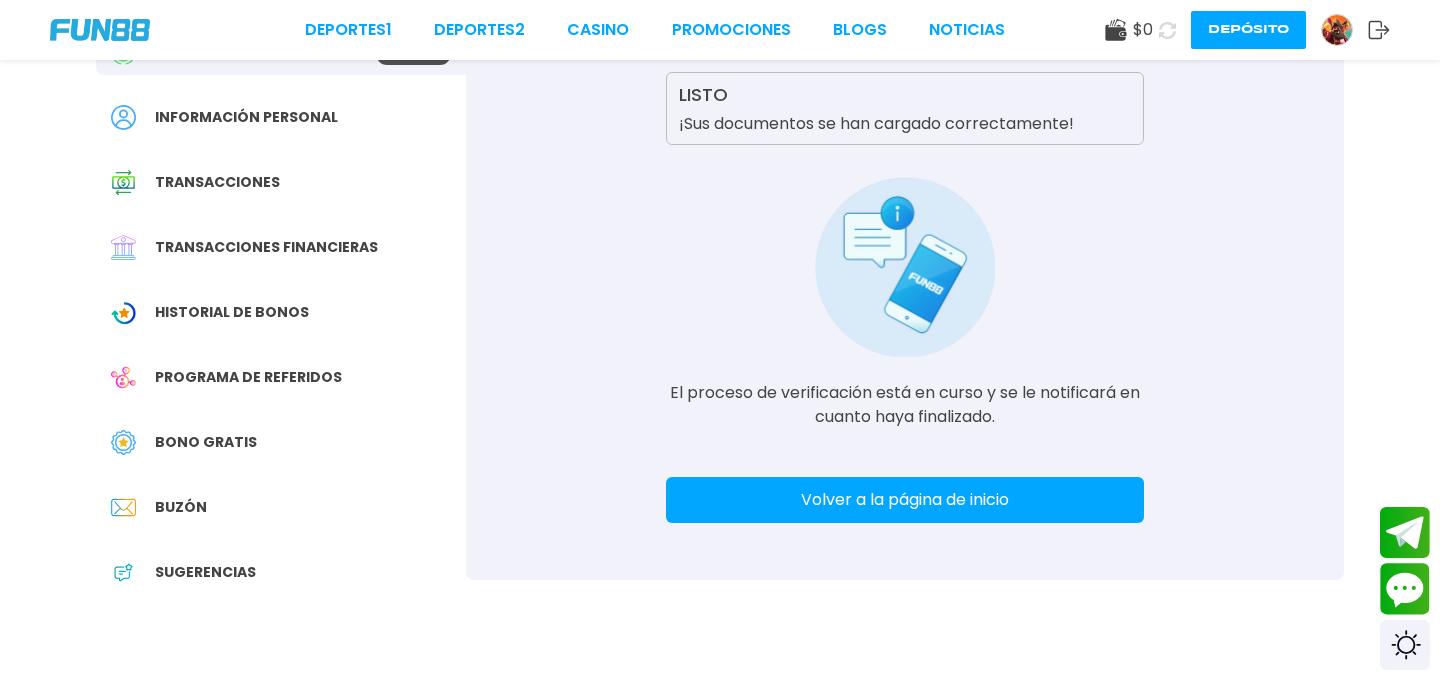 scroll, scrollTop: 136, scrollLeft: 0, axis: vertical 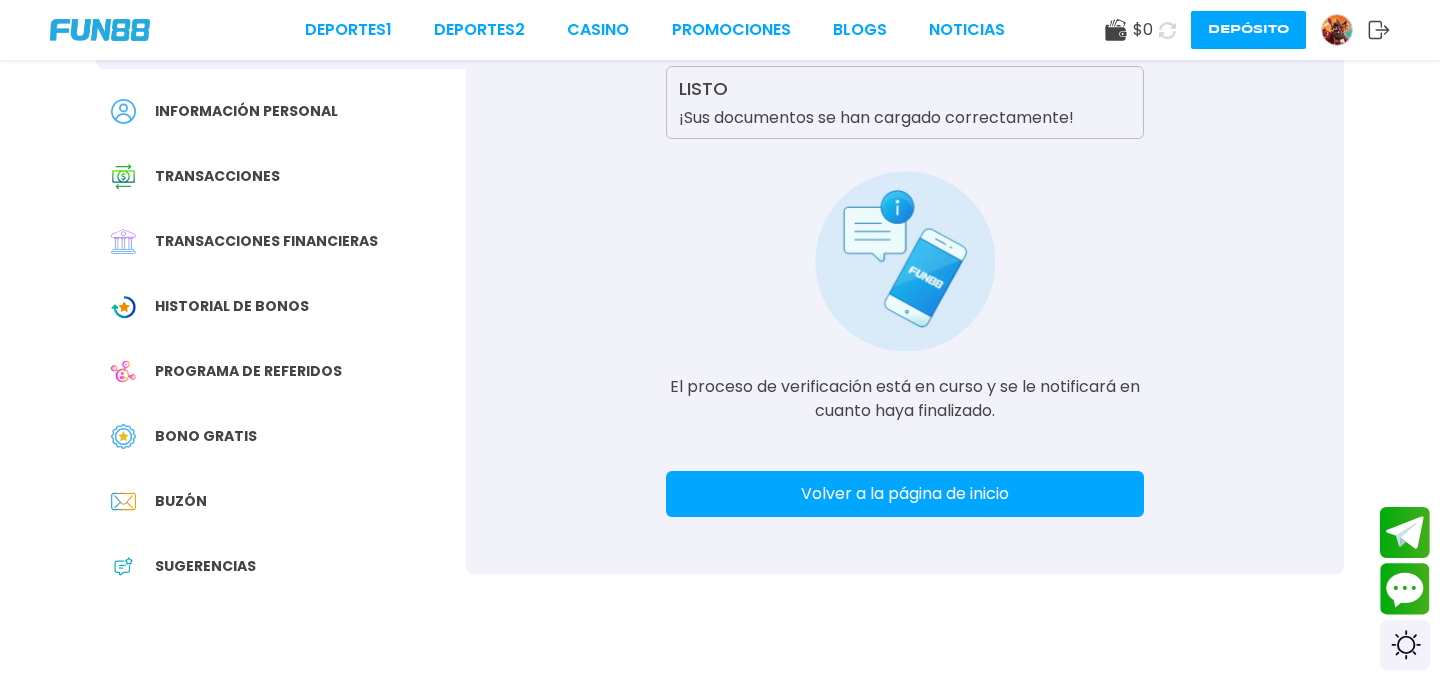 click on "Volver a la página de inicio" at bounding box center [905, 494] 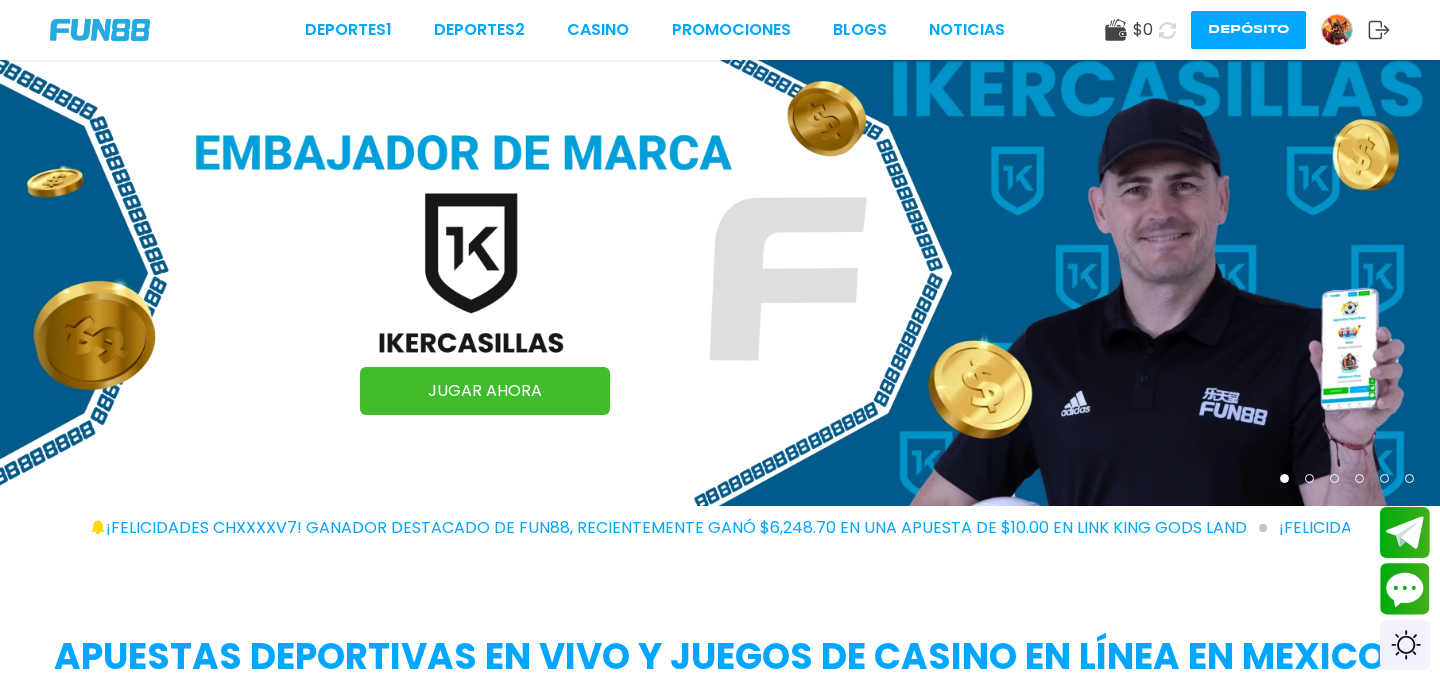 scroll, scrollTop: 0, scrollLeft: 0, axis: both 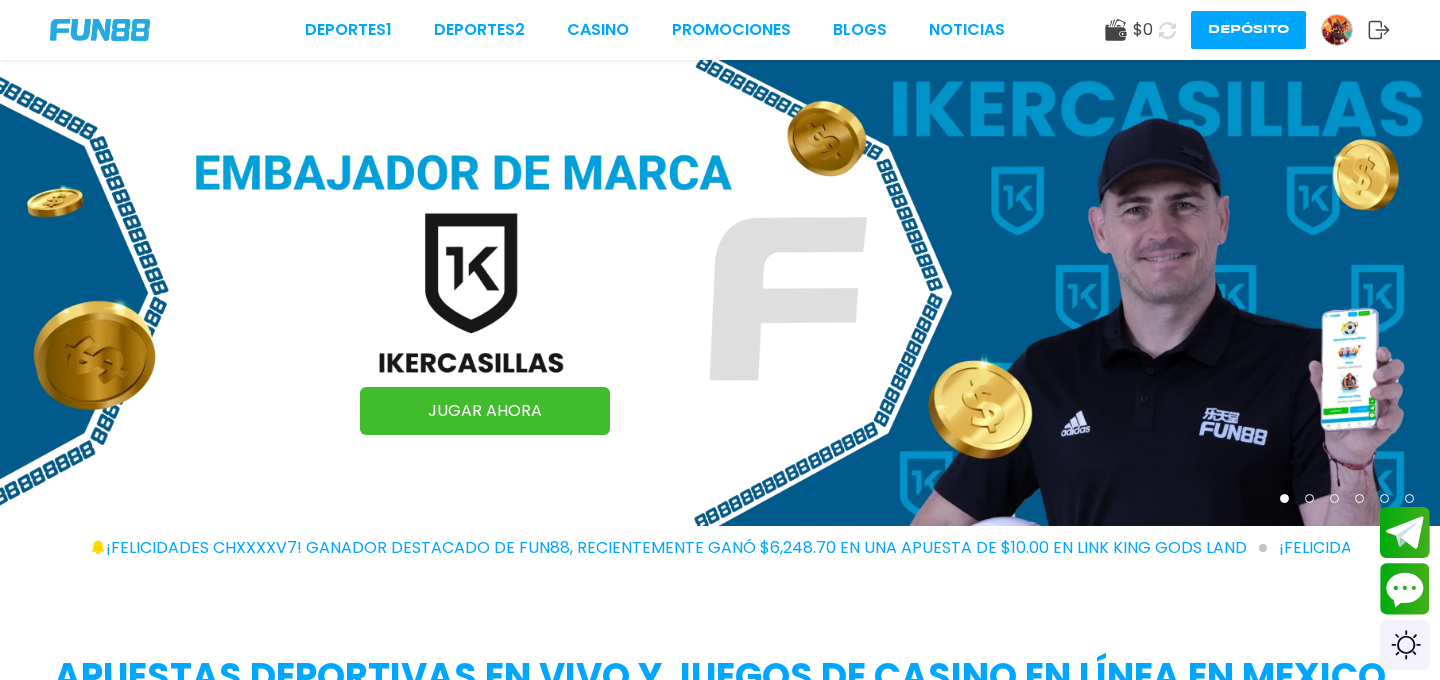 click at bounding box center (1337, 30) 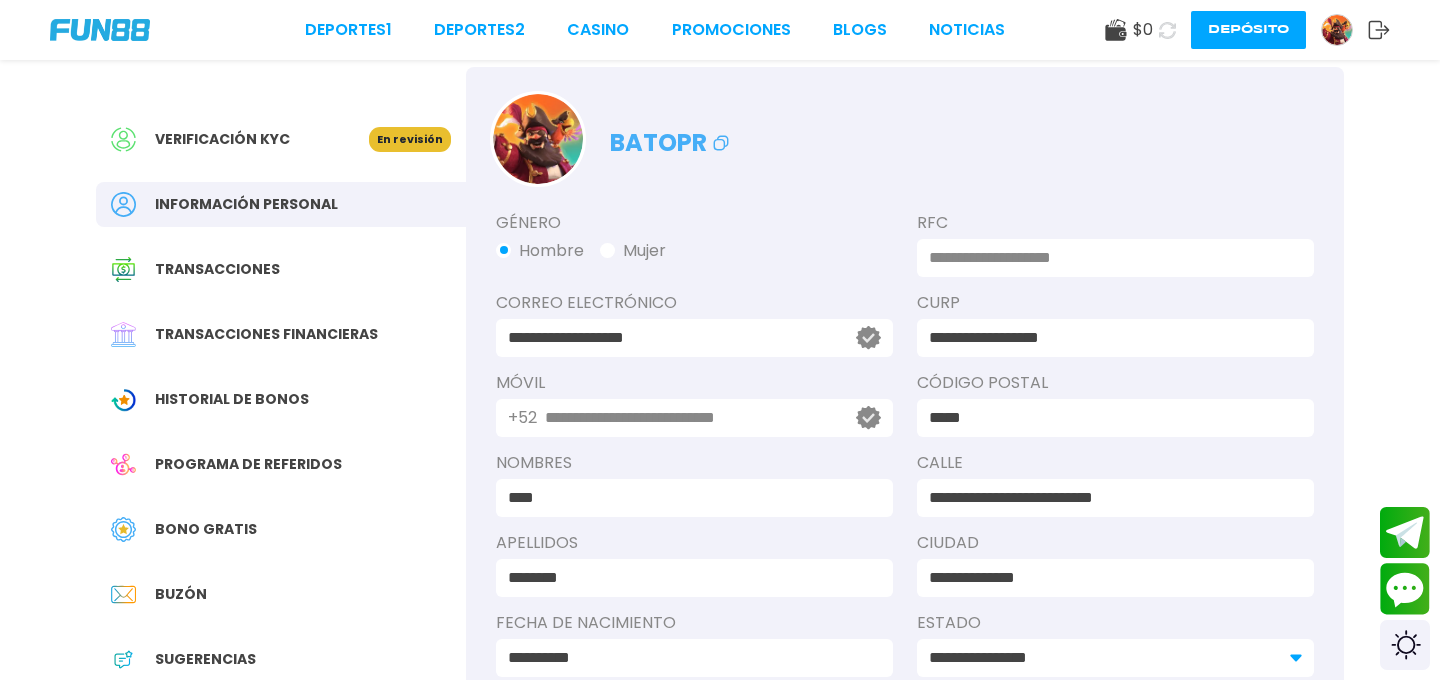 scroll, scrollTop: 45, scrollLeft: 0, axis: vertical 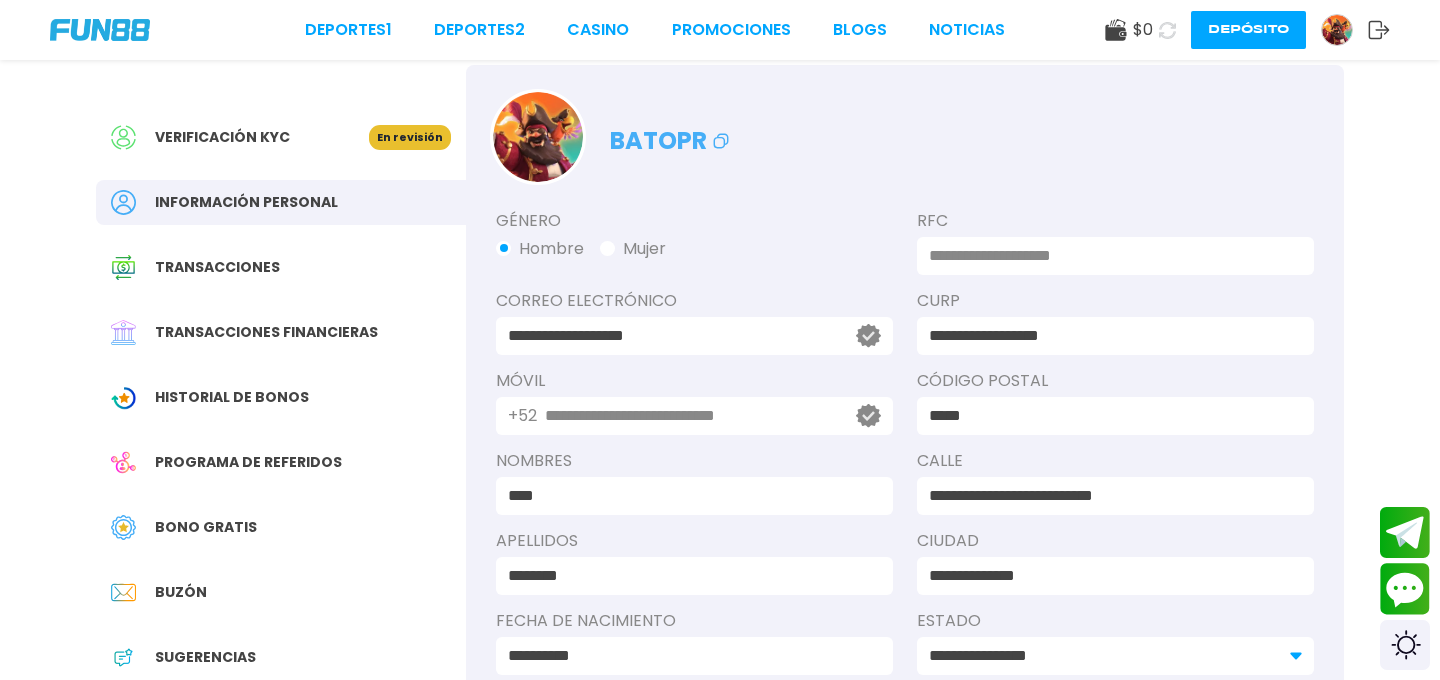 click on "Verificación KYC" at bounding box center (240, 137) 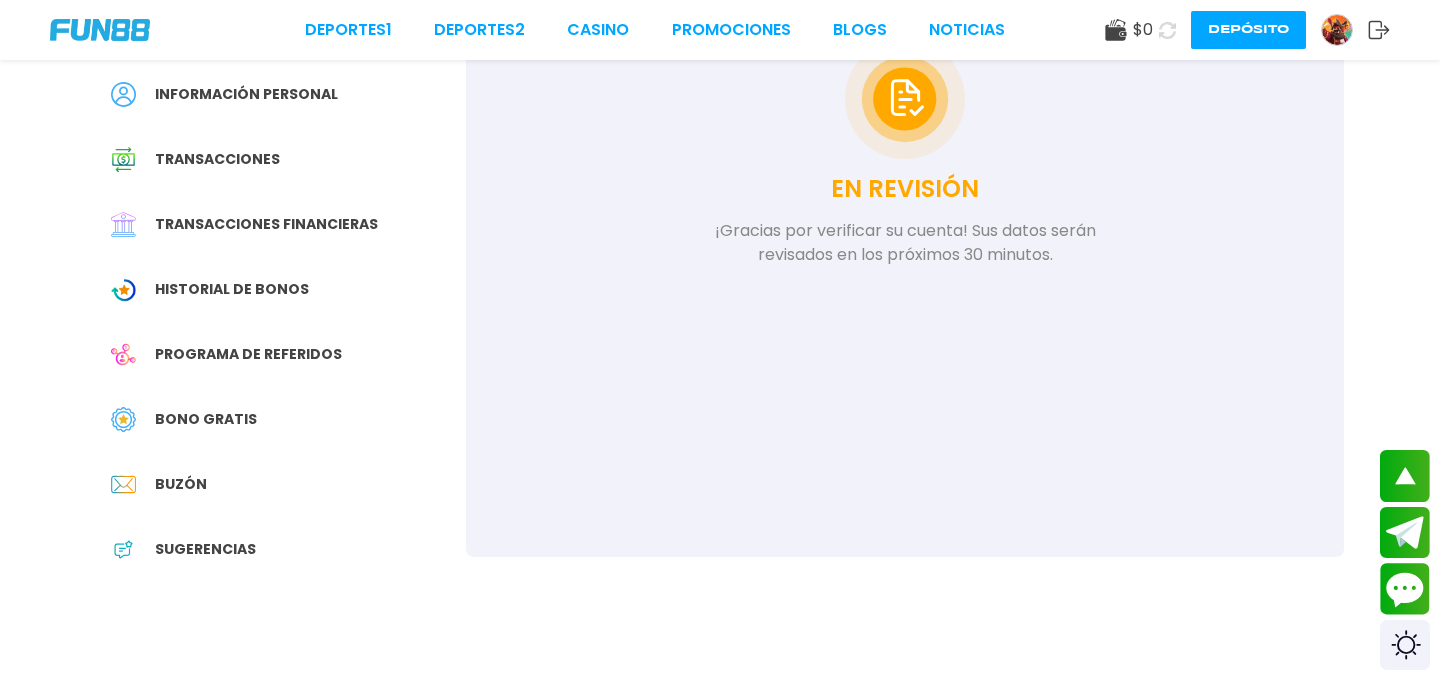 scroll, scrollTop: 0, scrollLeft: 0, axis: both 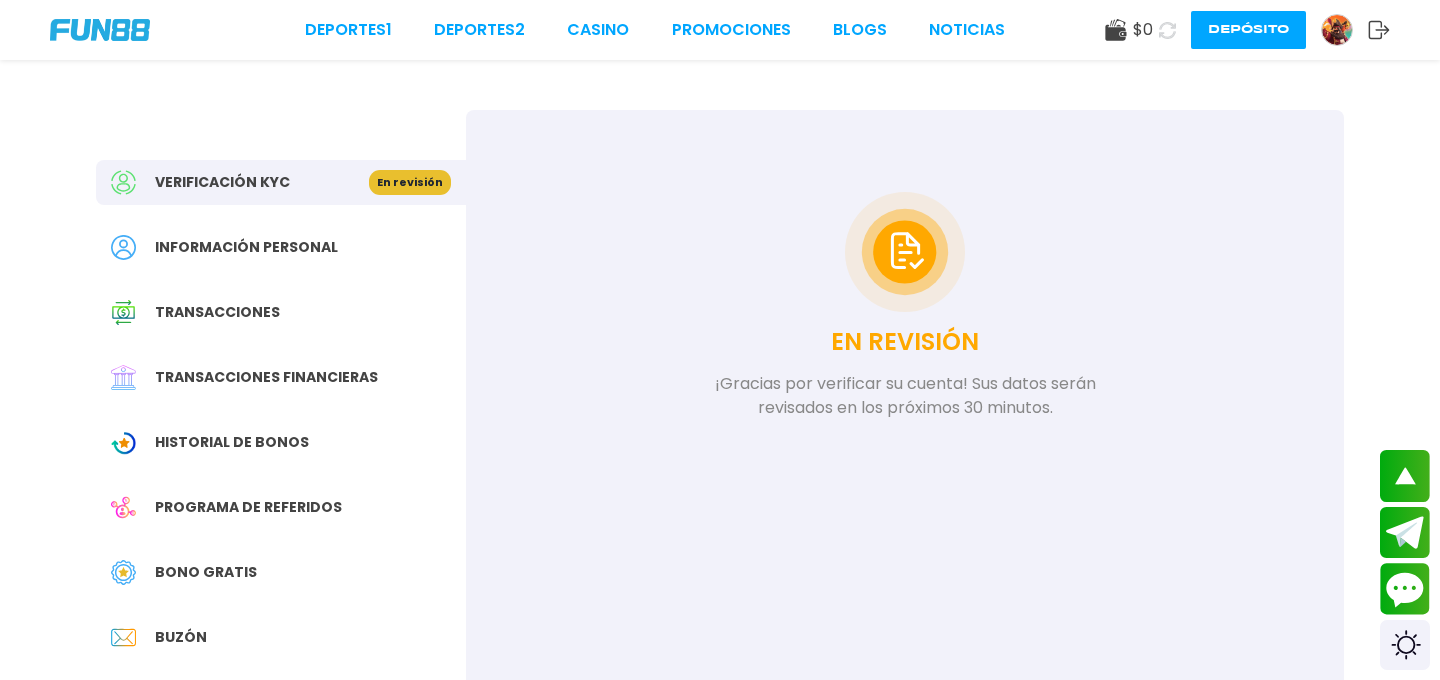 click on "Información personal" at bounding box center [281, 247] 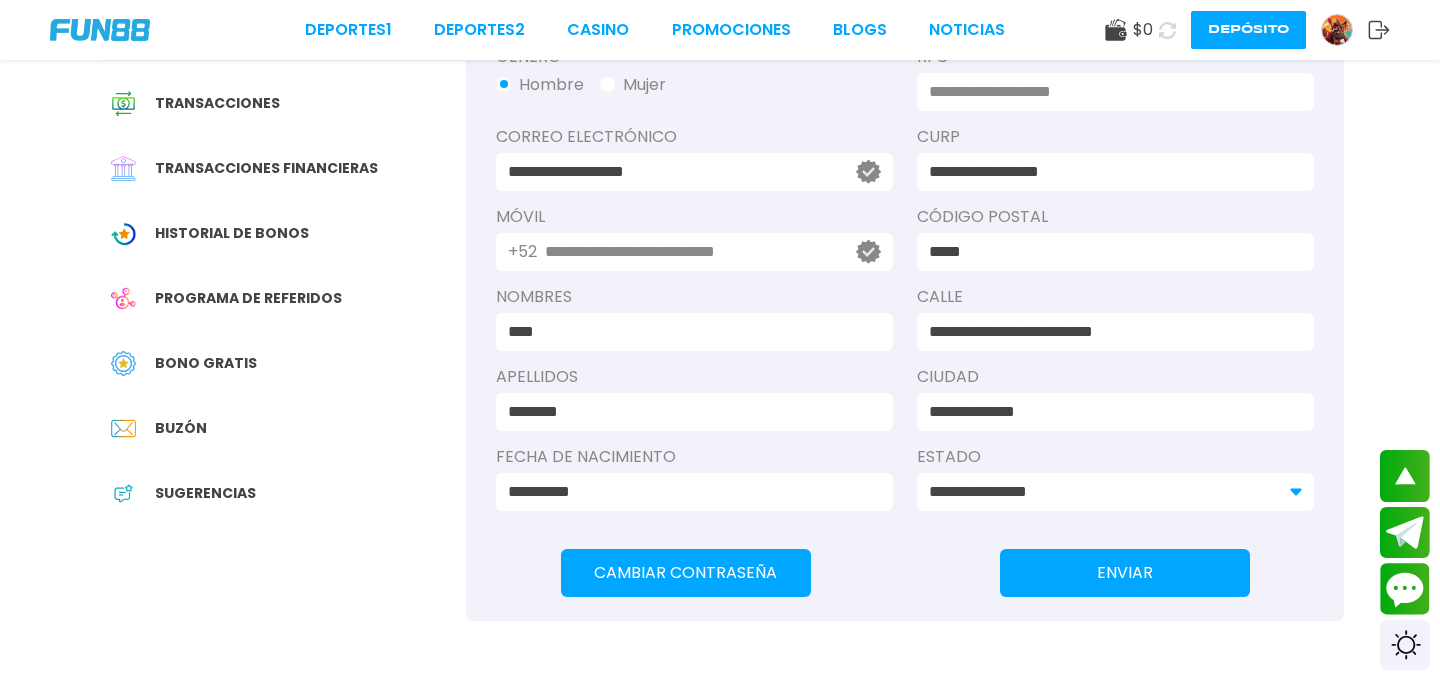 scroll, scrollTop: 210, scrollLeft: 0, axis: vertical 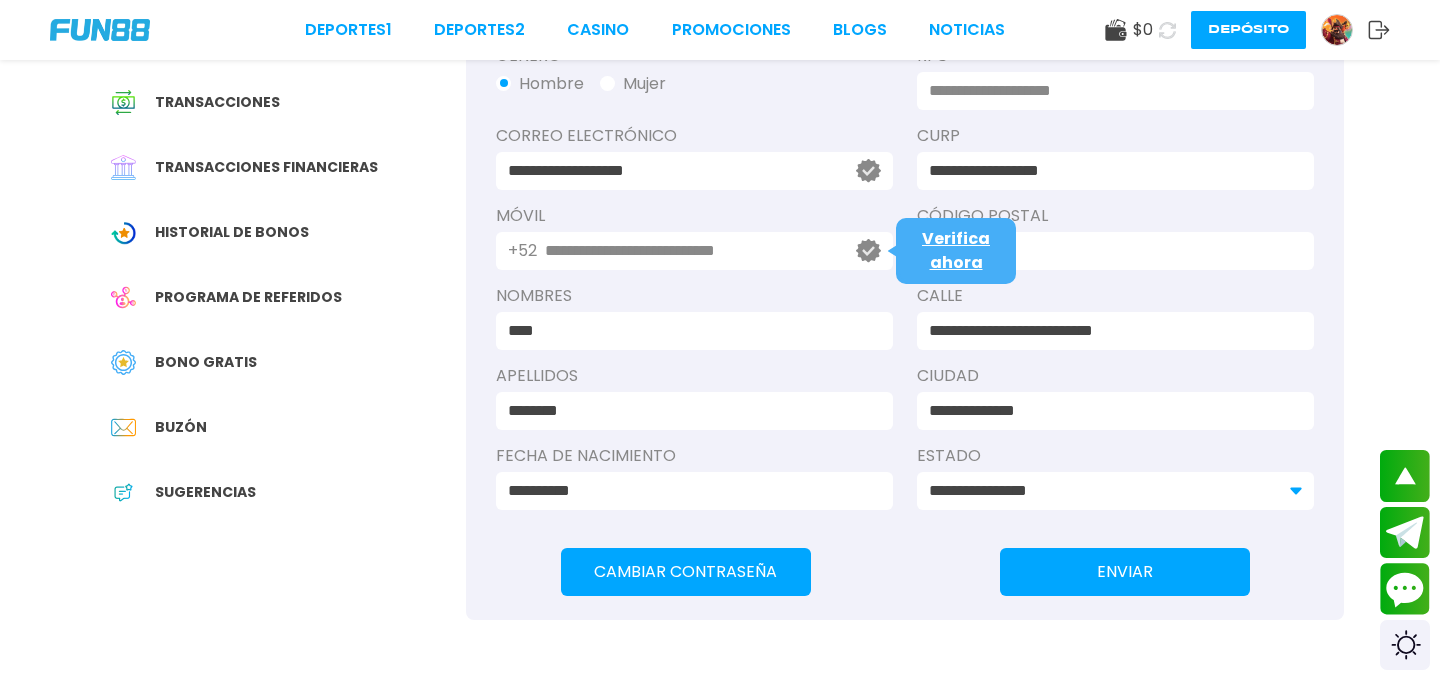 click 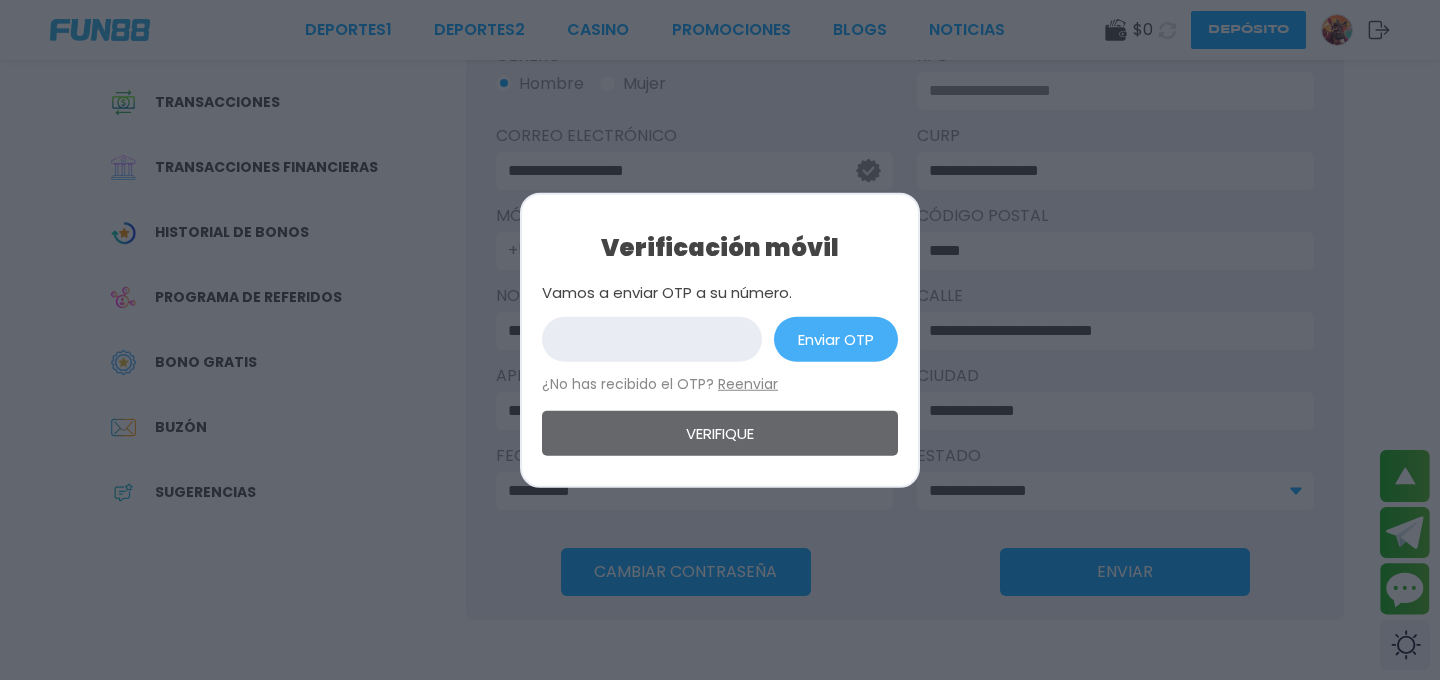 click at bounding box center [652, 338] 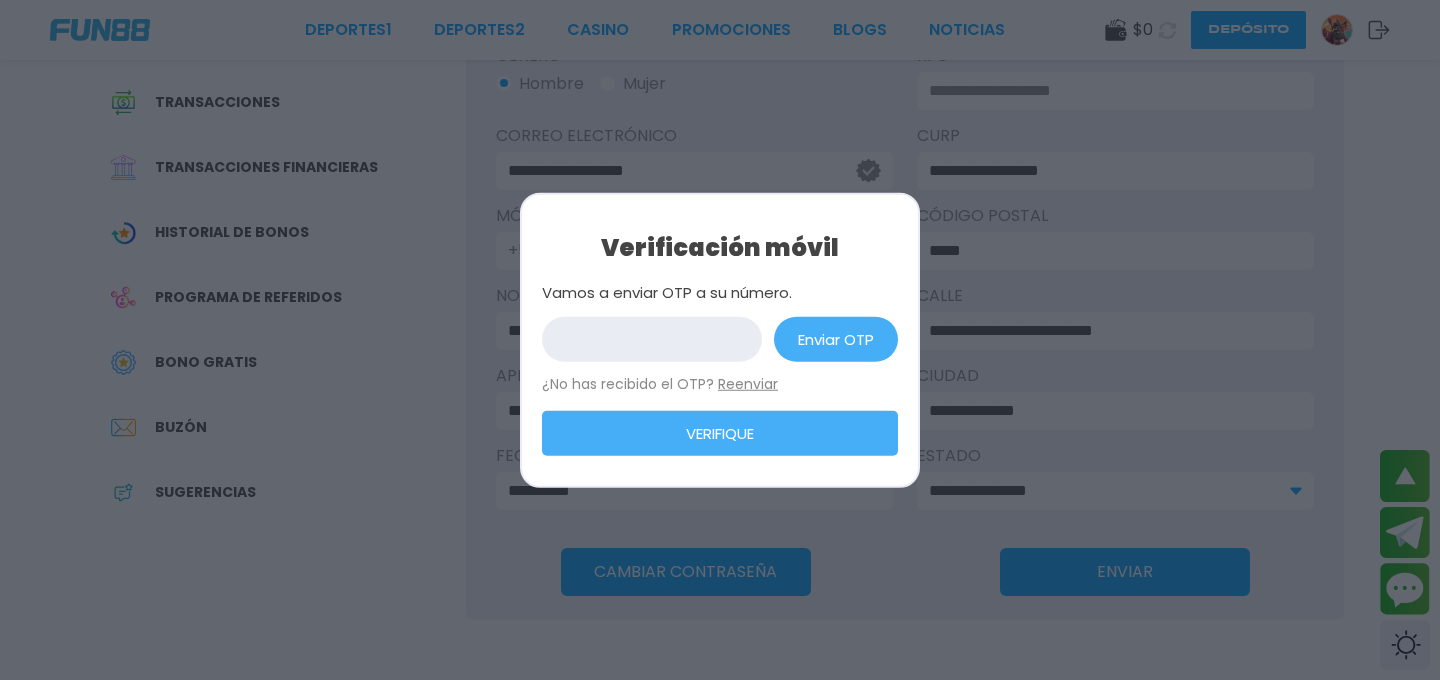 type on "**********" 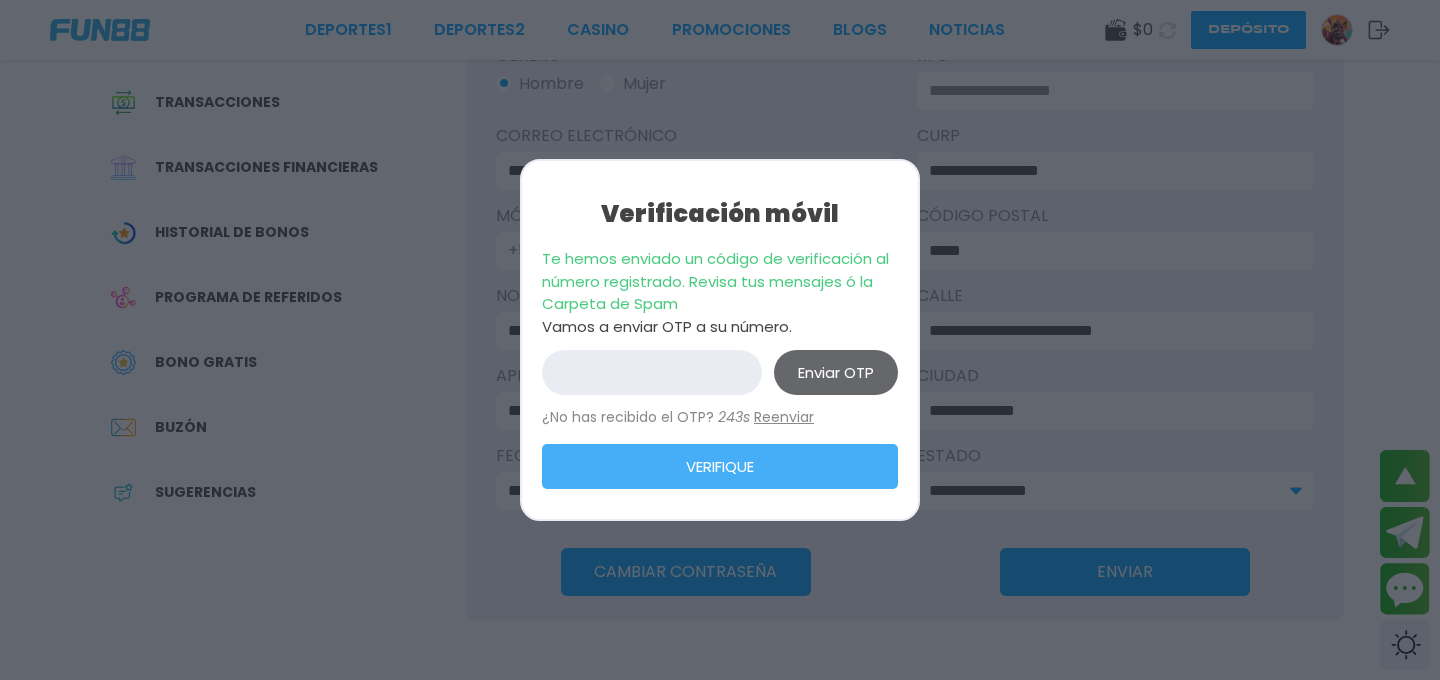 click on "Verifique" at bounding box center (720, 466) 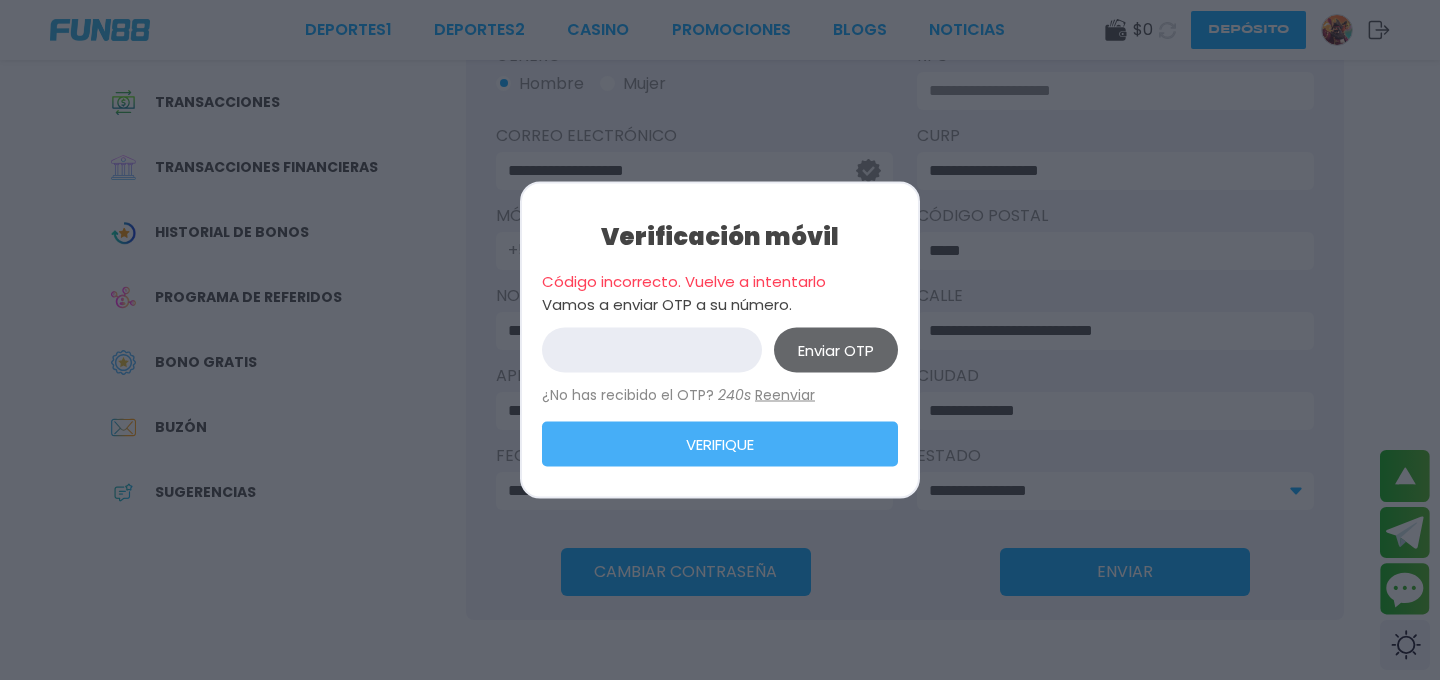 click on "**********" at bounding box center (652, 350) 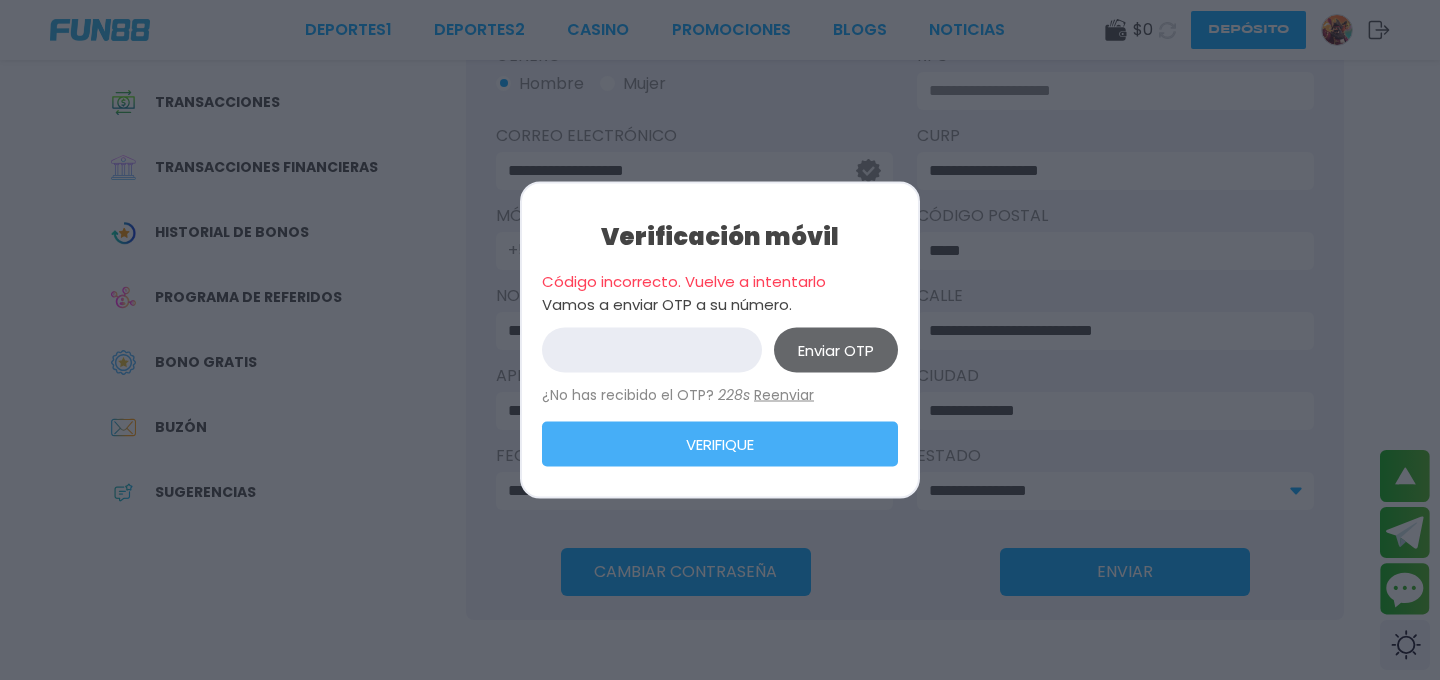type on "******" 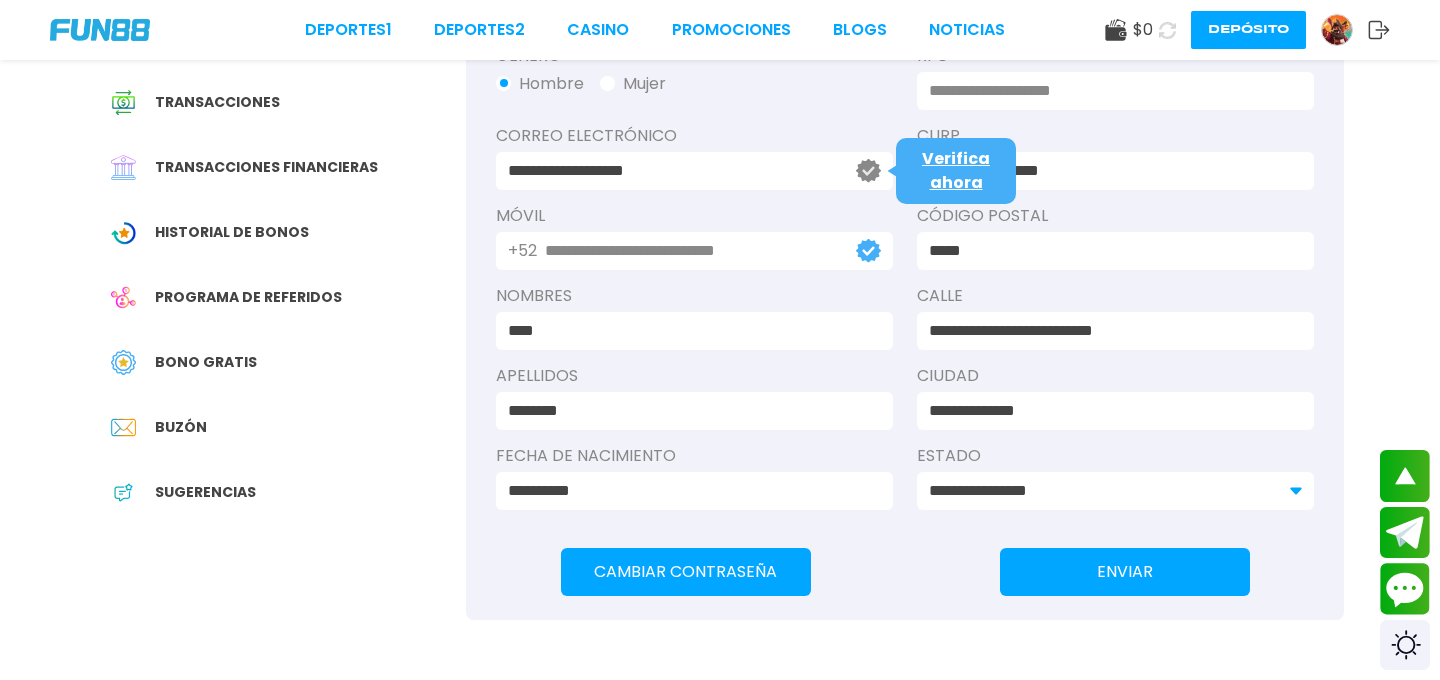 click 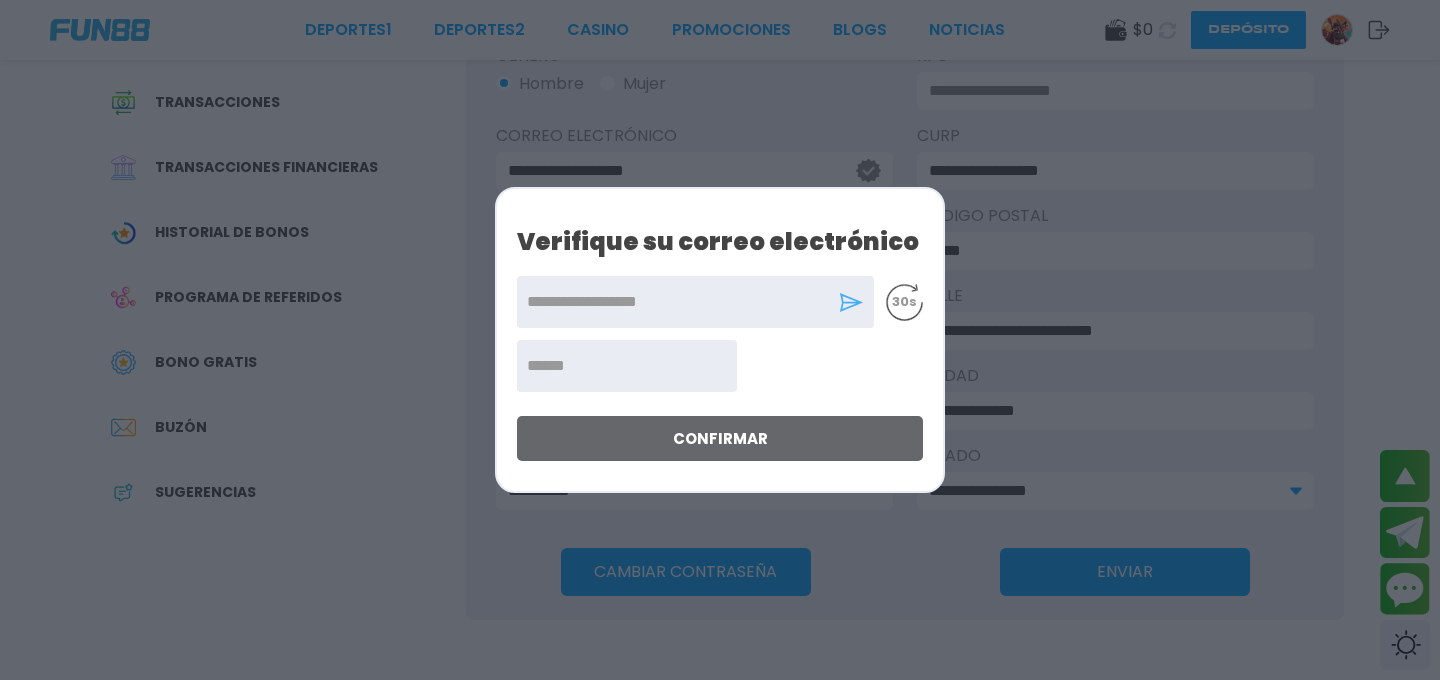 click 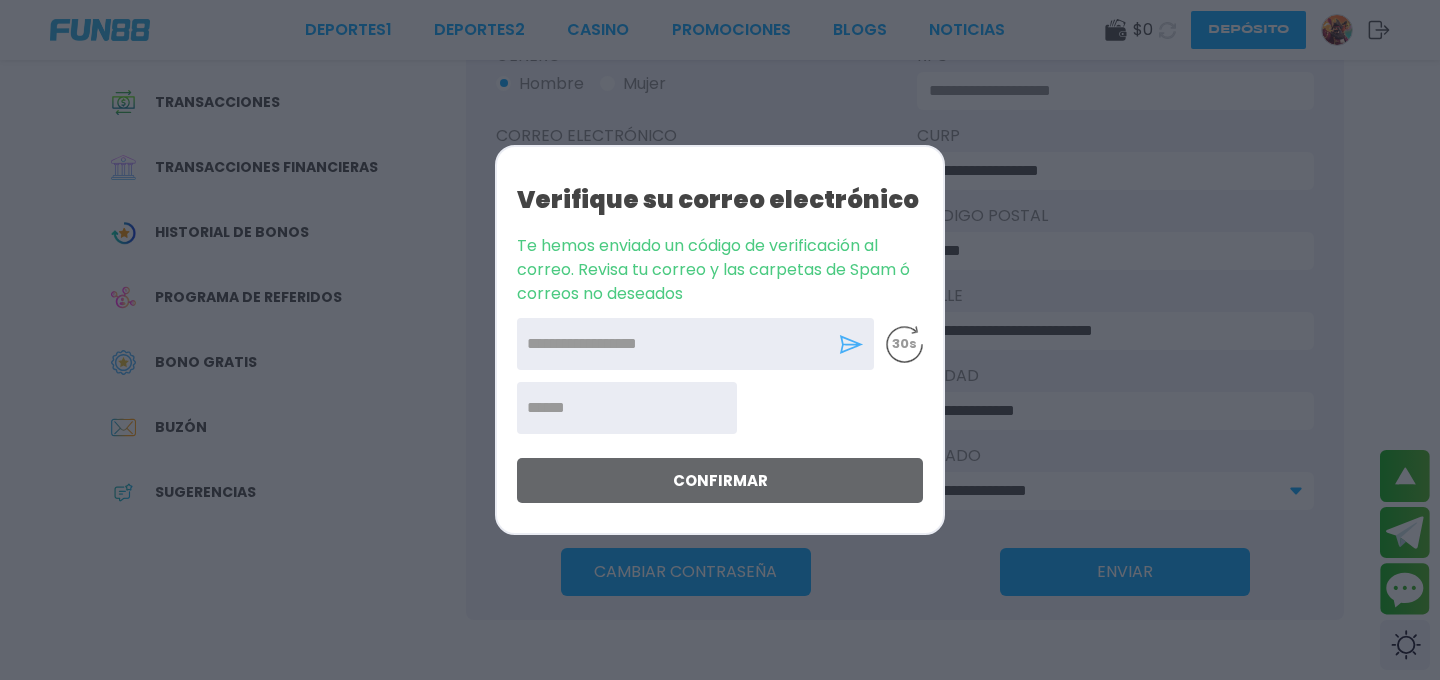 click at bounding box center [627, 408] 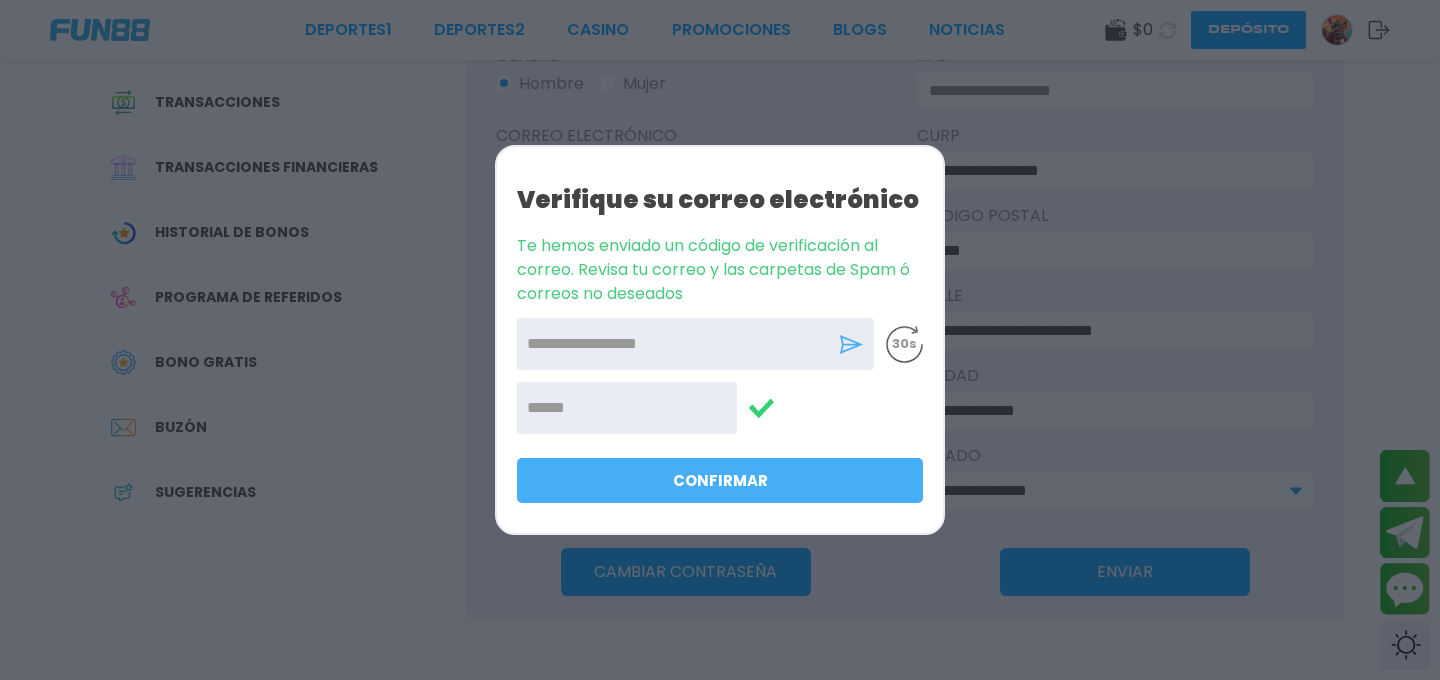 type on "******" 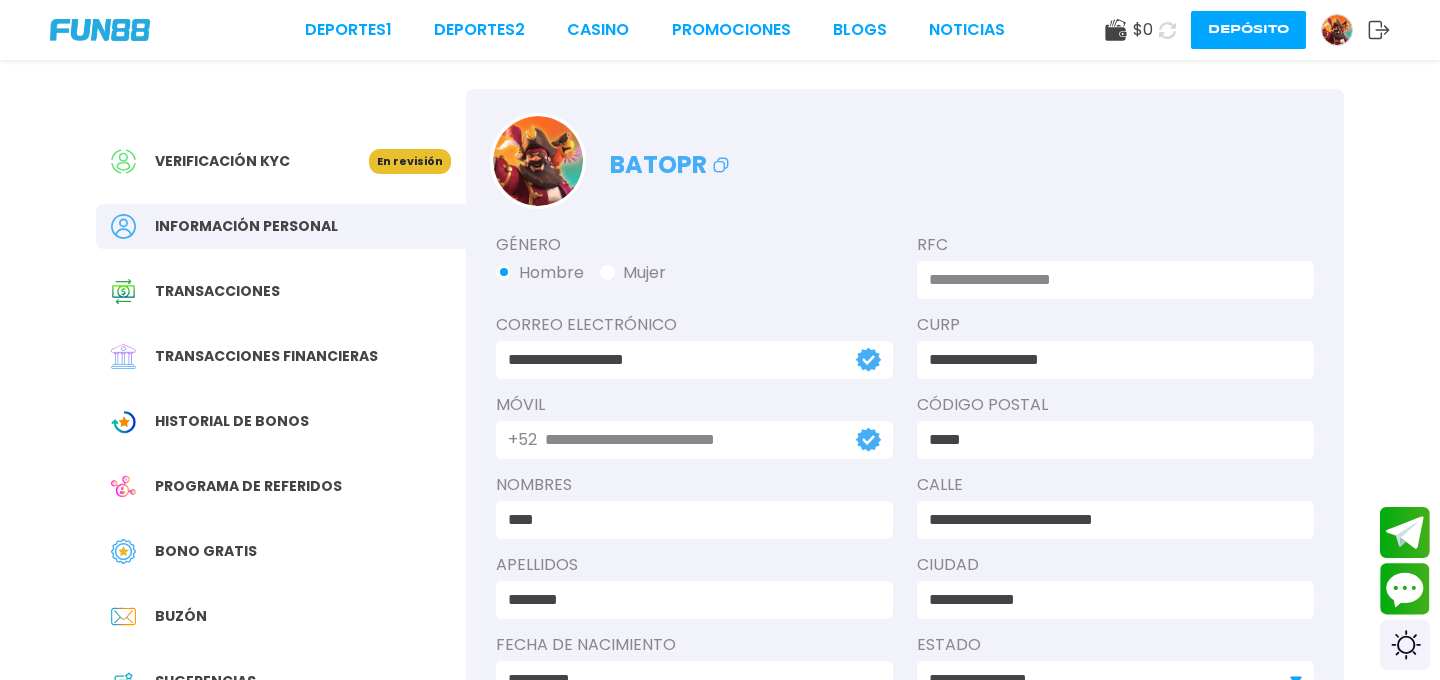scroll, scrollTop: 0, scrollLeft: 0, axis: both 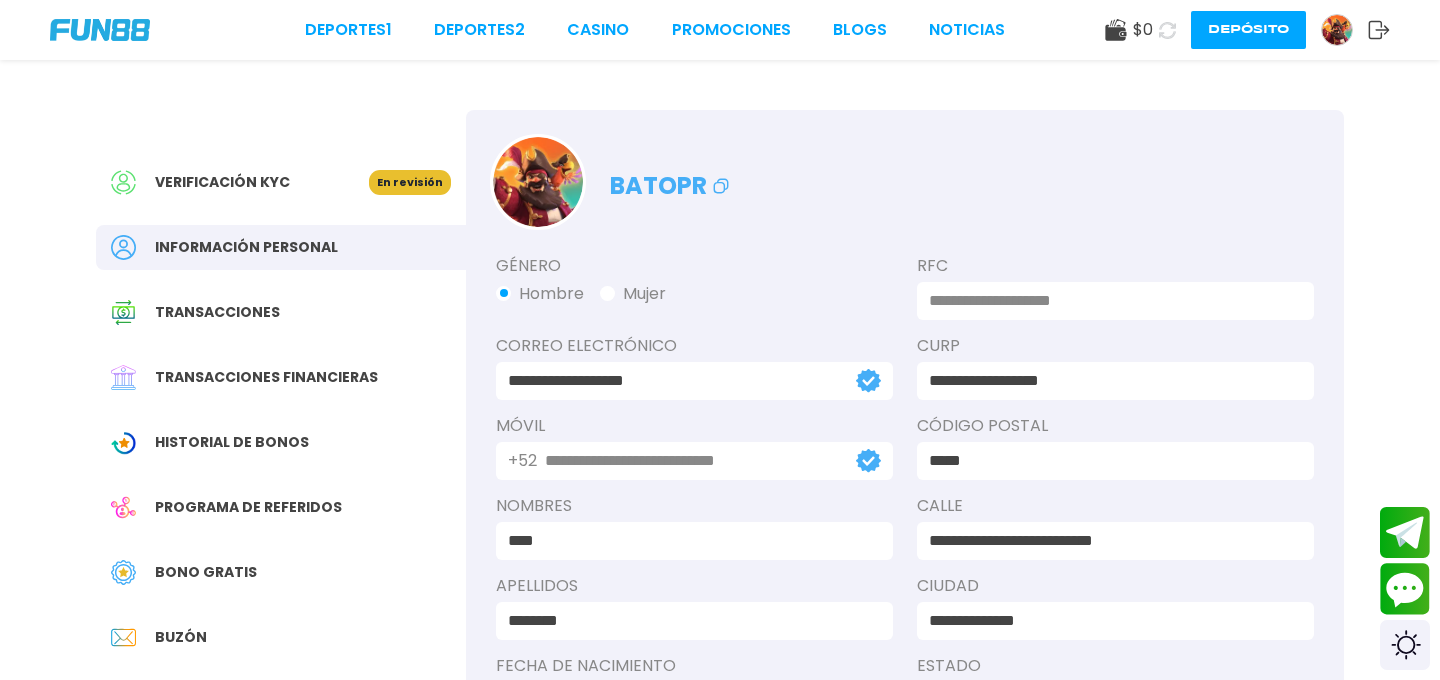 click on "Transacciones" at bounding box center [217, 312] 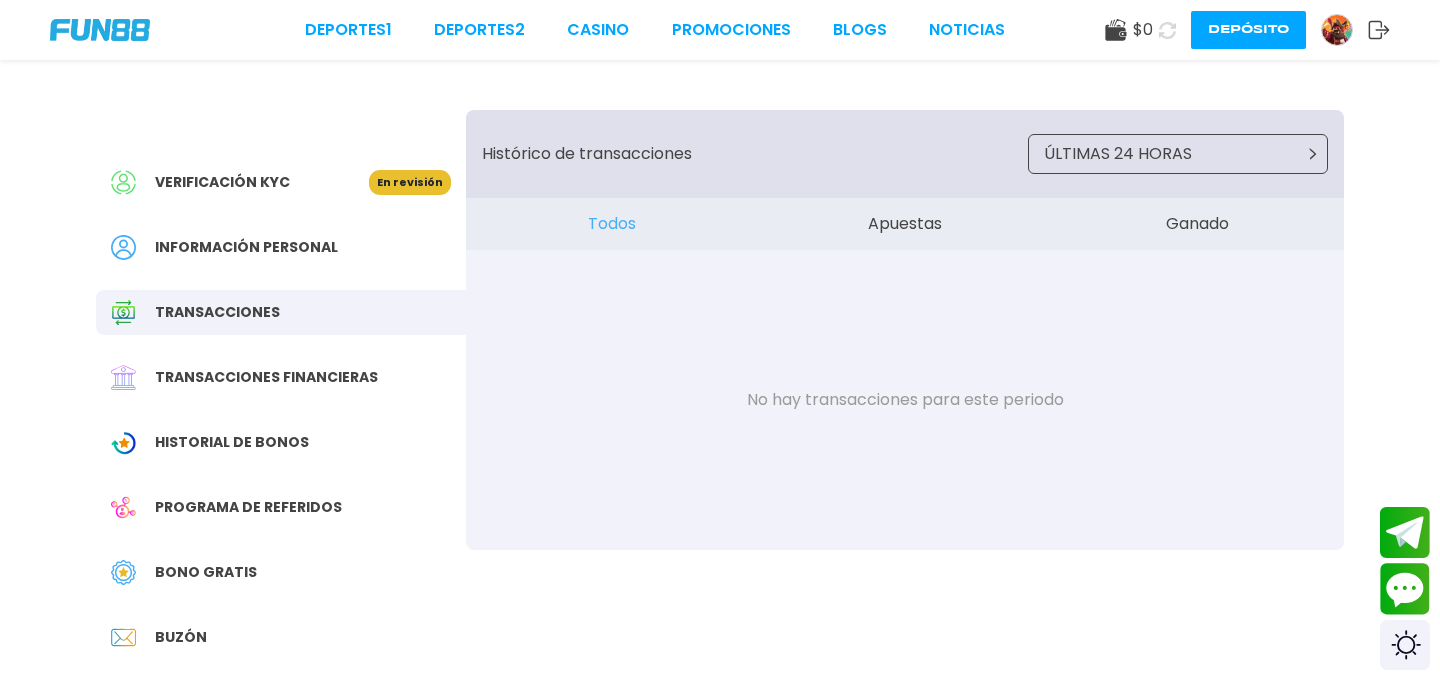 click on "Transacciones financieras" at bounding box center [266, 377] 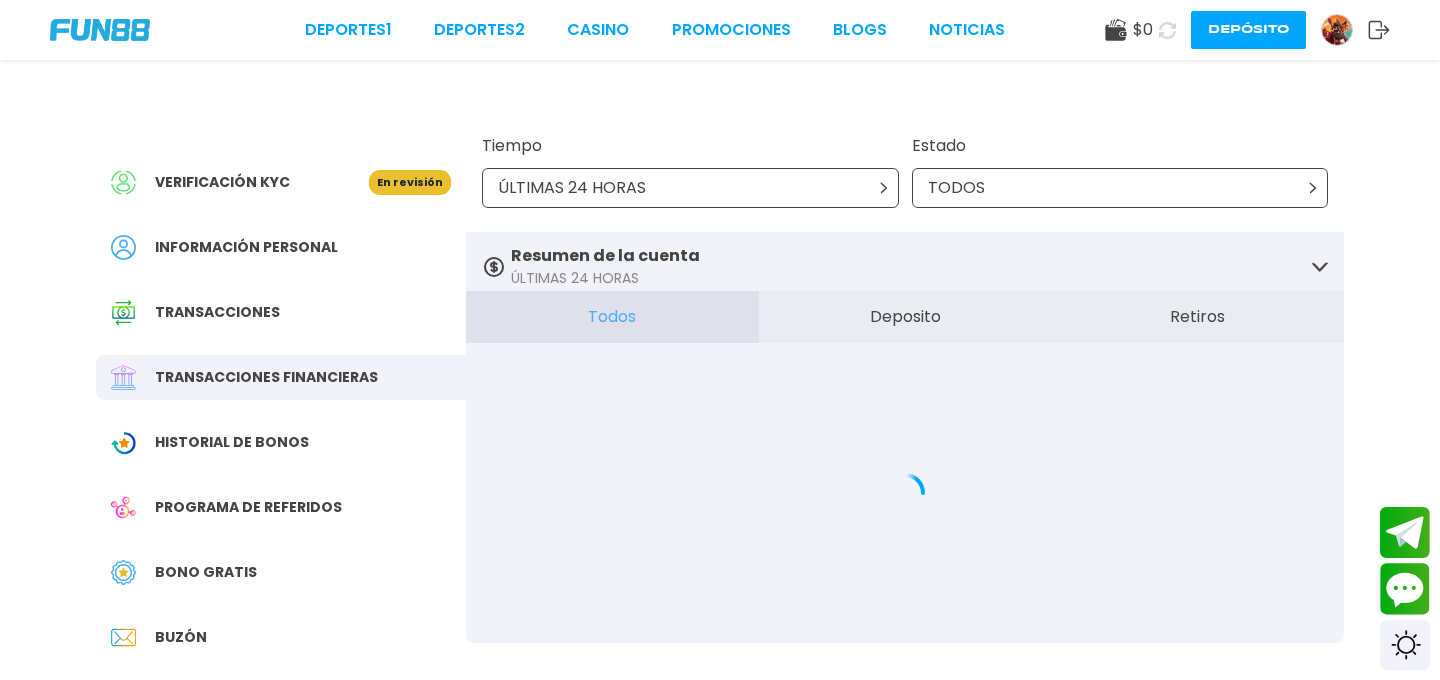 click on "Verificación KYC" at bounding box center [240, 182] 